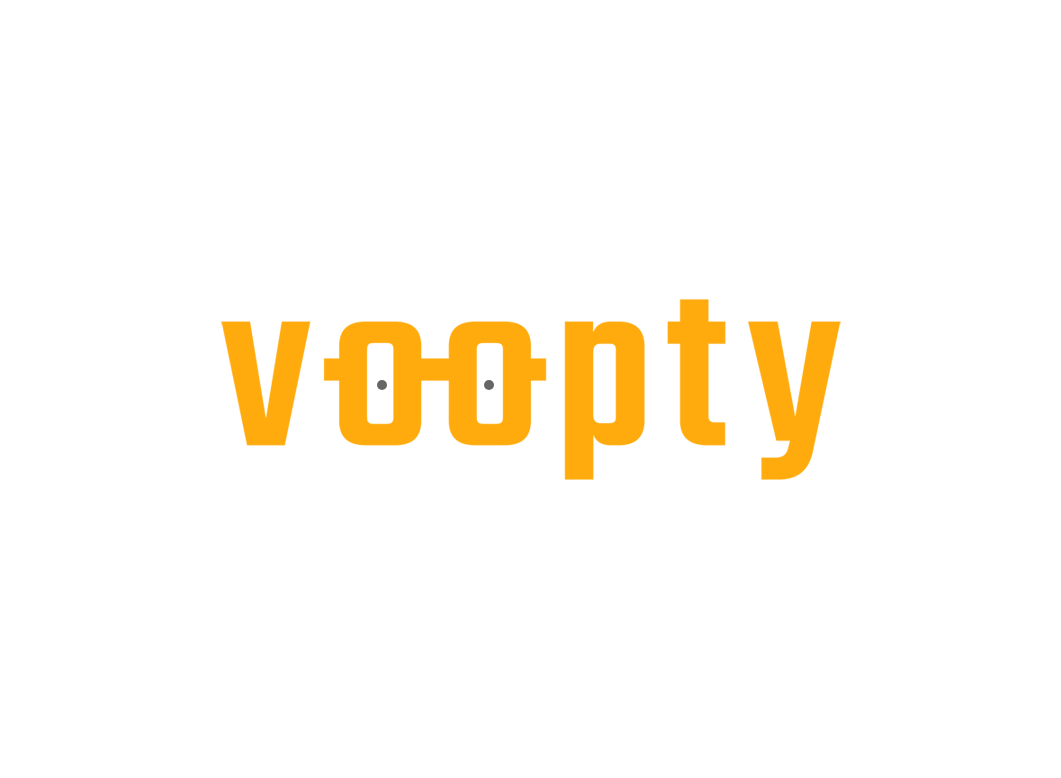 scroll, scrollTop: 0, scrollLeft: 0, axis: both 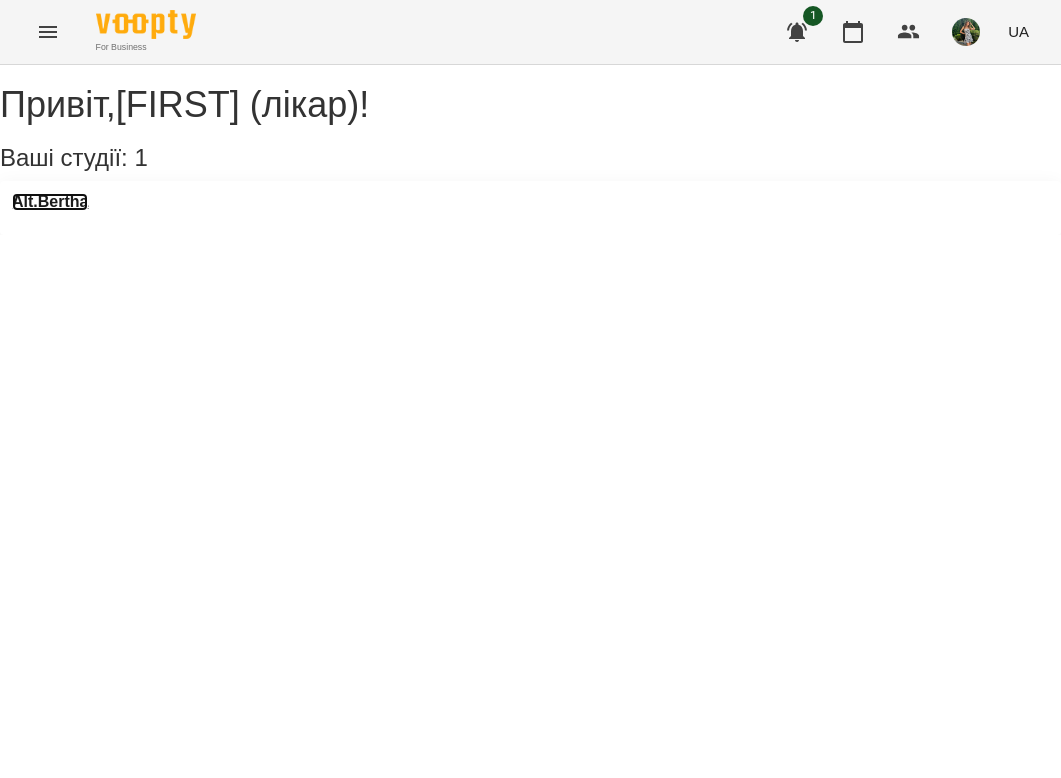 click on "Alt.Bertha" at bounding box center (50, 202) 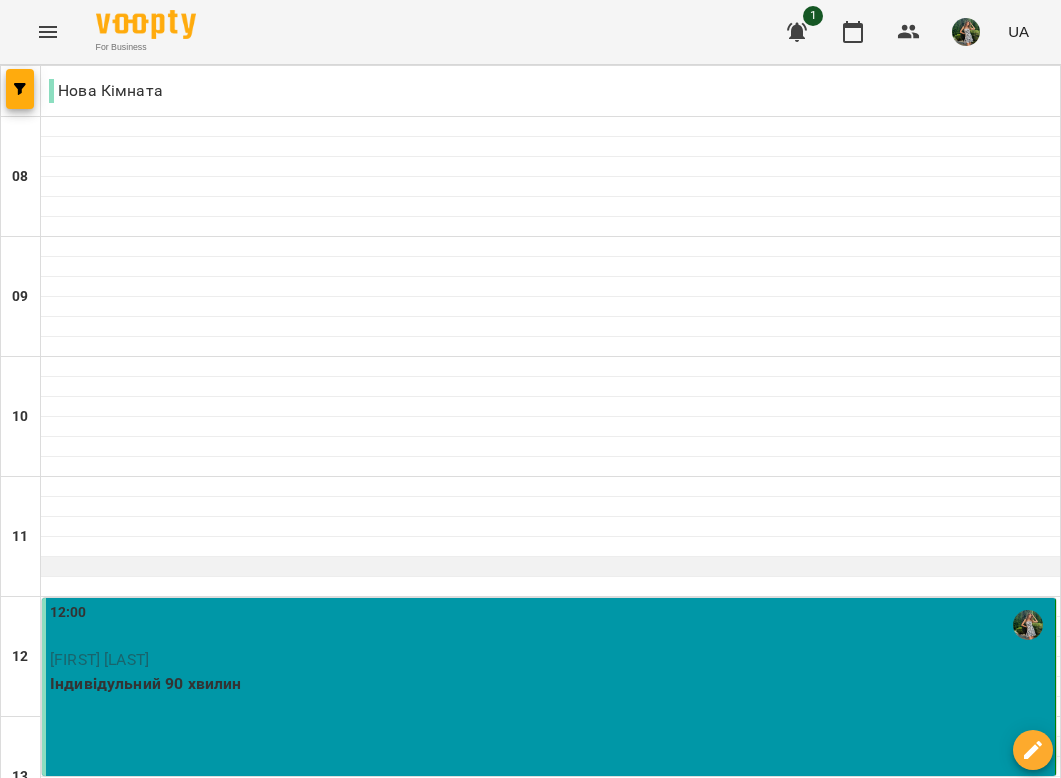 scroll, scrollTop: 399, scrollLeft: 0, axis: vertical 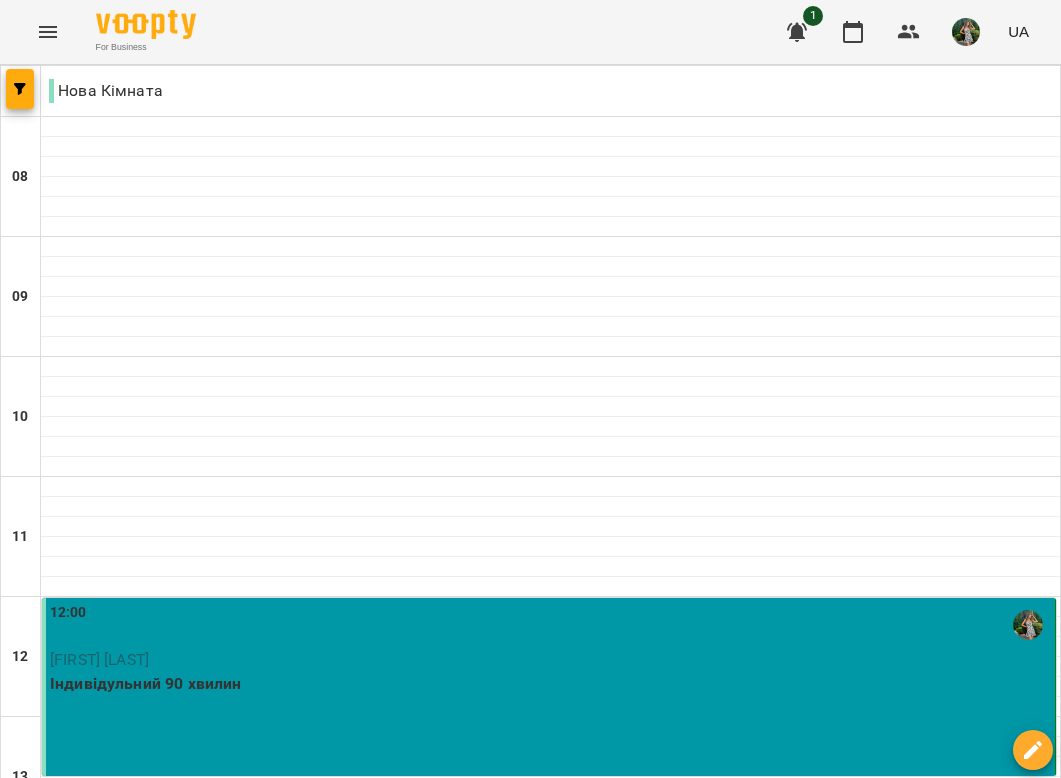 click on "12:00 [FIRST] [LAST] Індивідульний 90 хвилин" at bounding box center (549, 687) 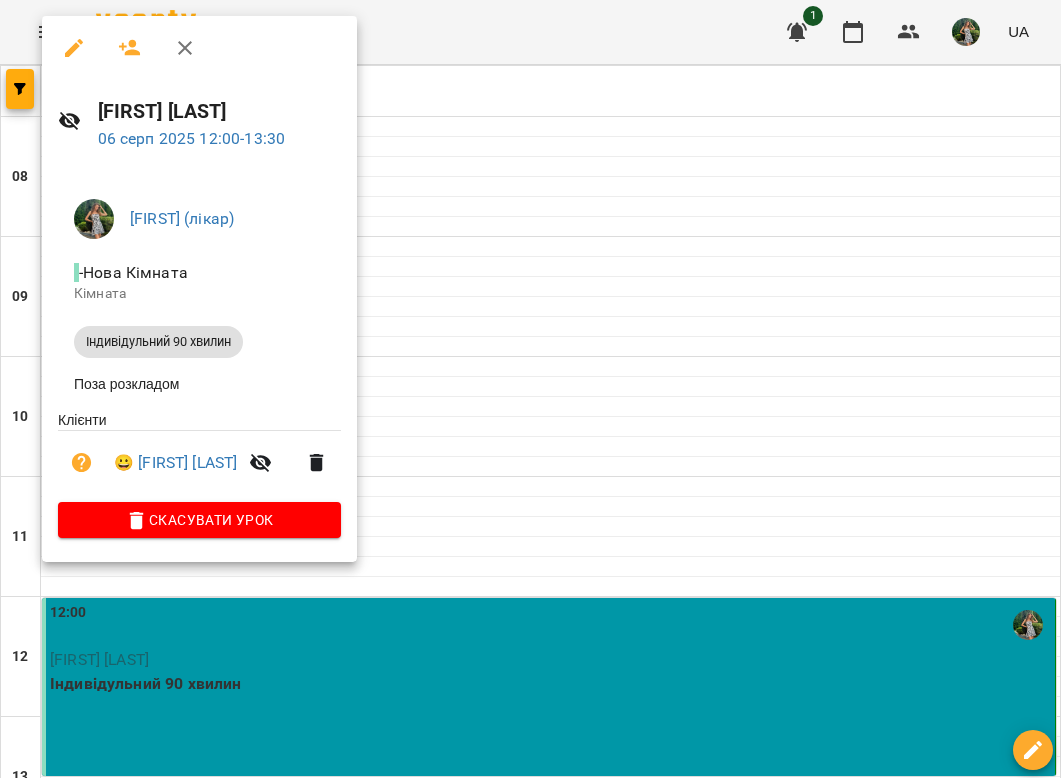 click 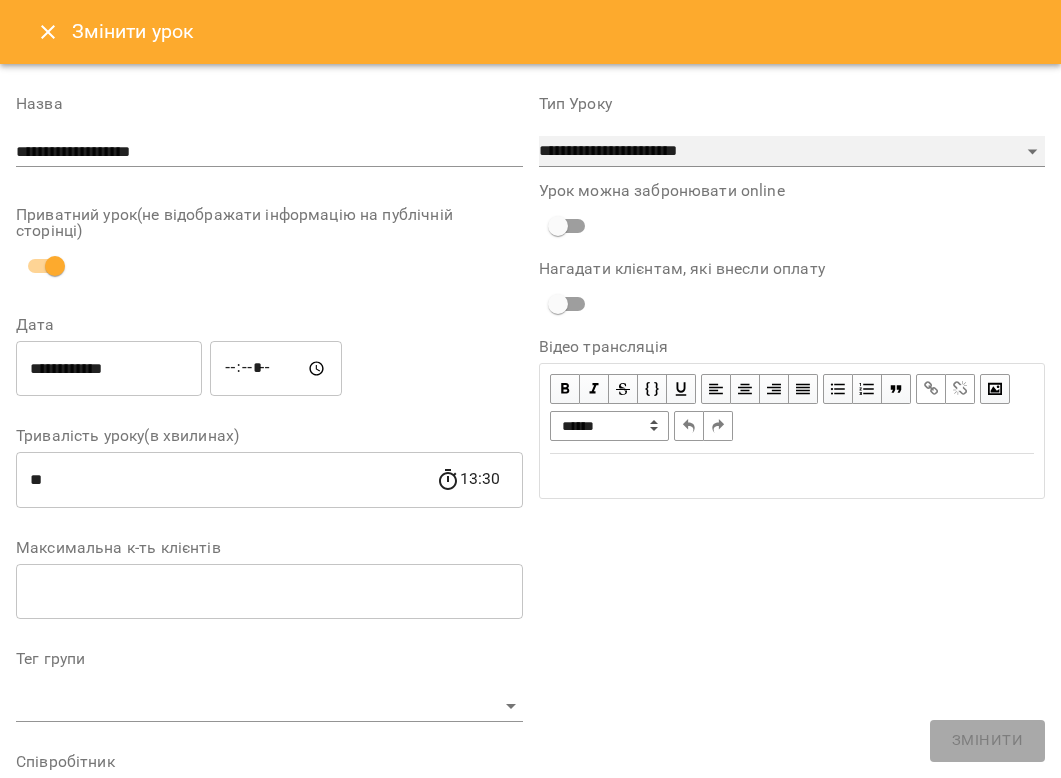 click on "**********" at bounding box center [792, 152] 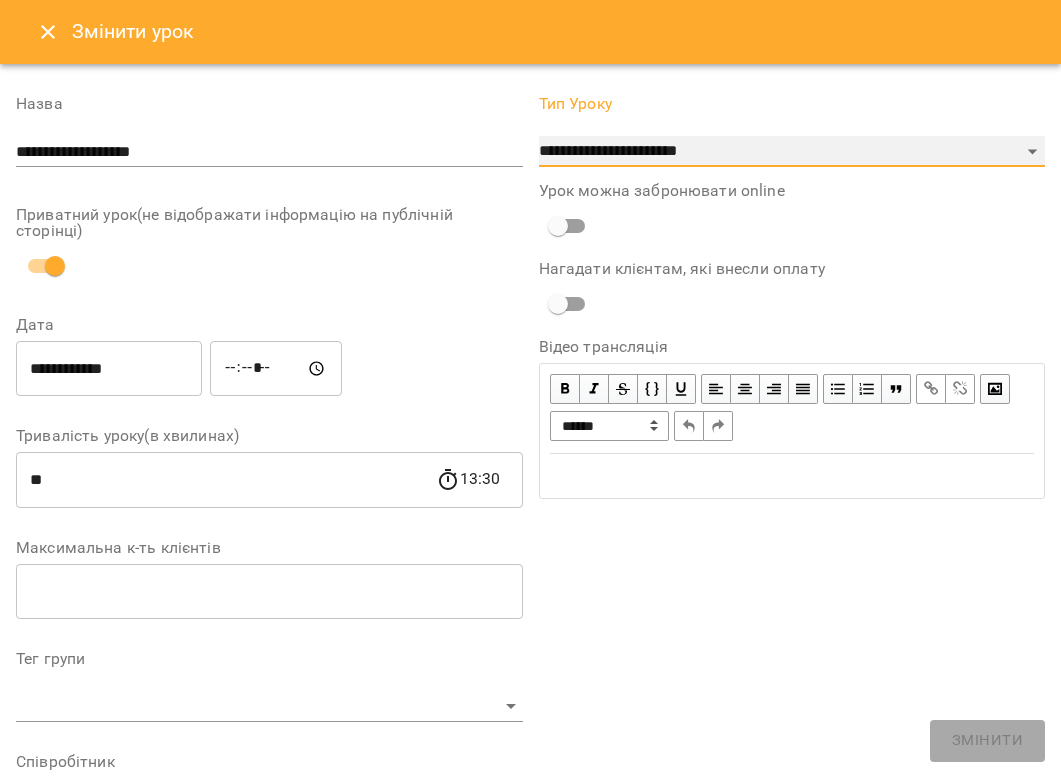select on "**********" 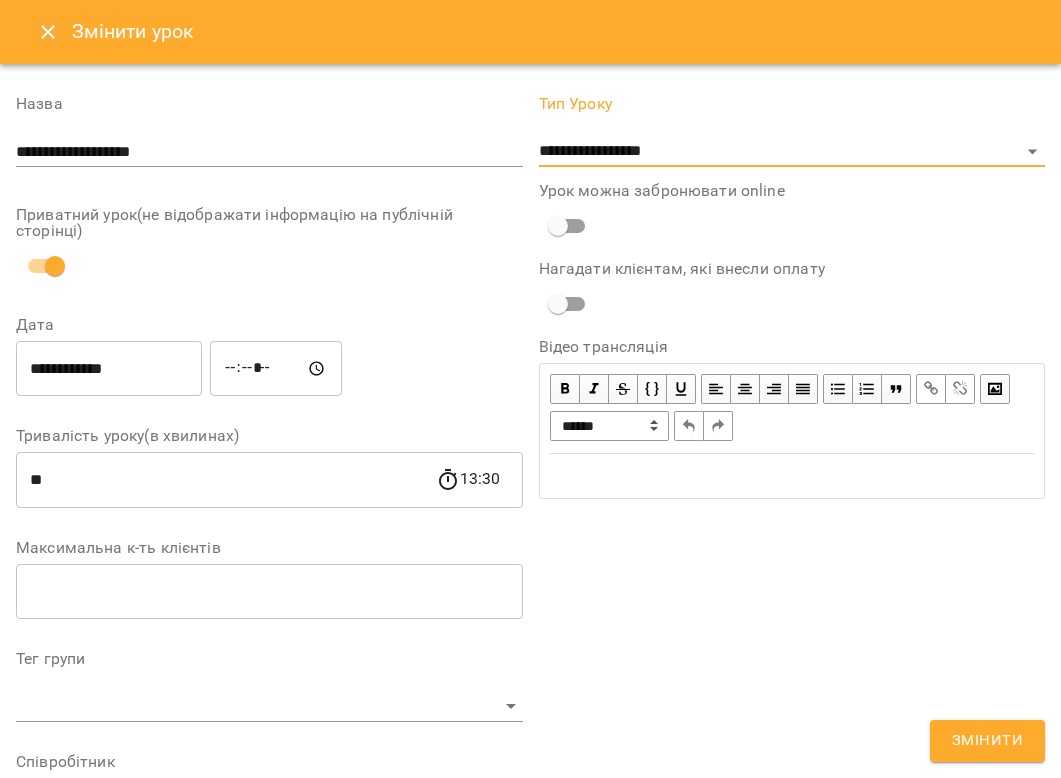 click on "Змінити" at bounding box center [987, 741] 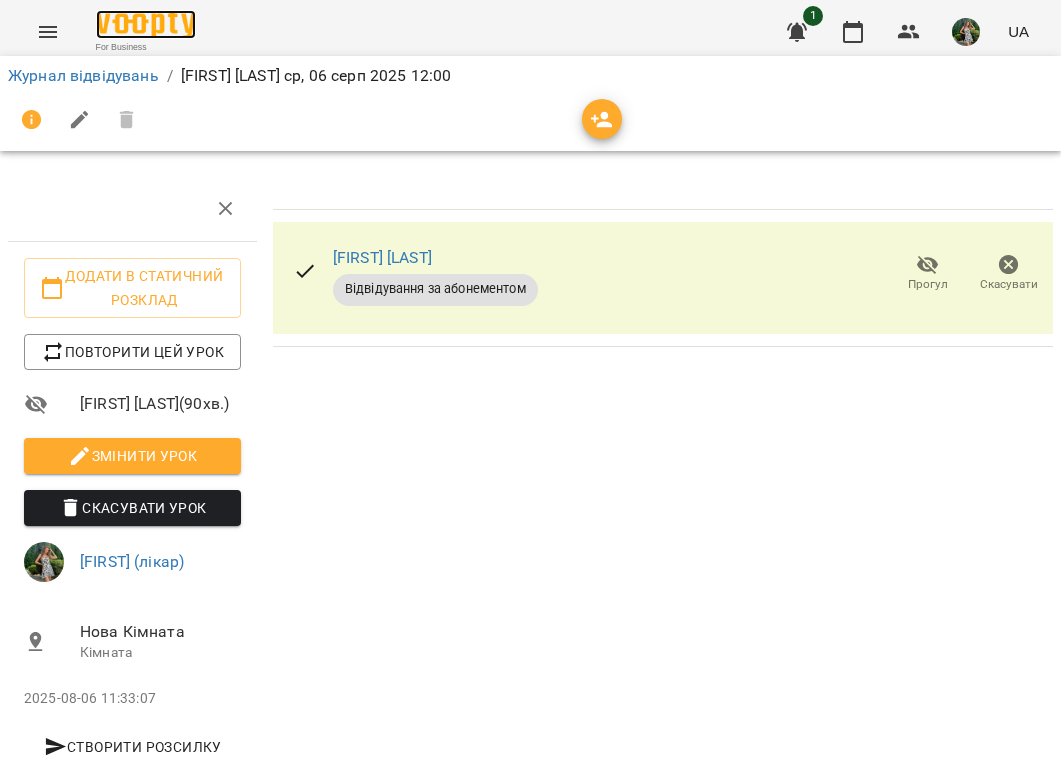 click at bounding box center [146, 24] 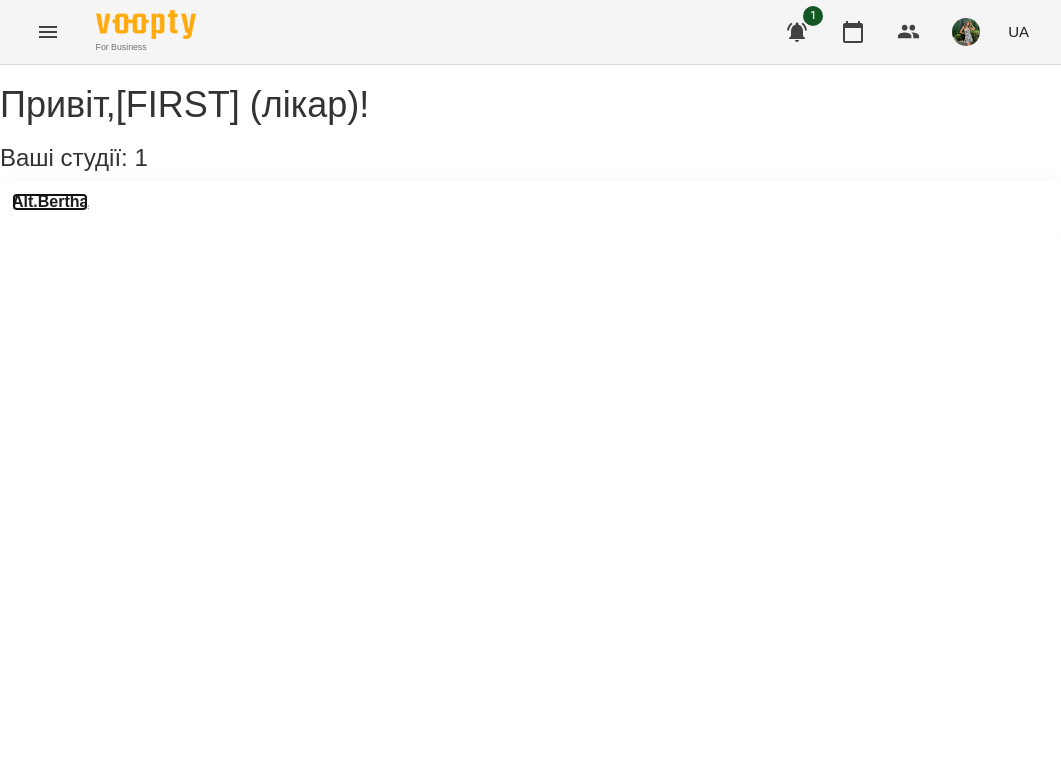 click on "Alt.Bertha" at bounding box center [50, 202] 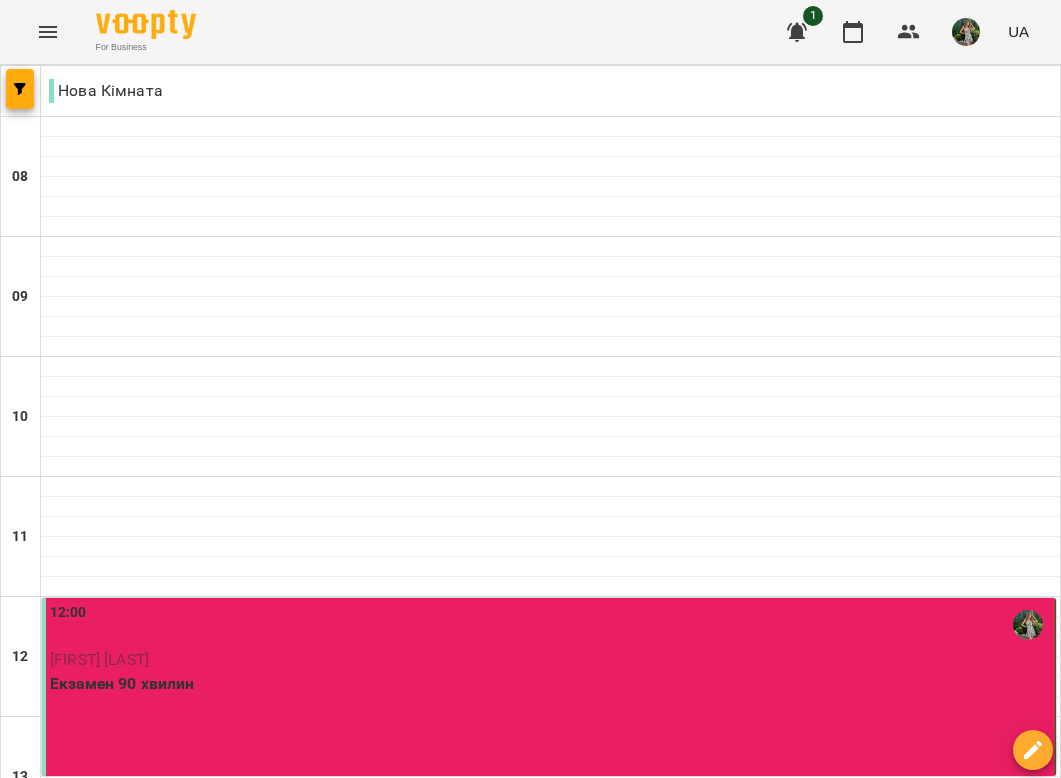 scroll, scrollTop: 344, scrollLeft: 0, axis: vertical 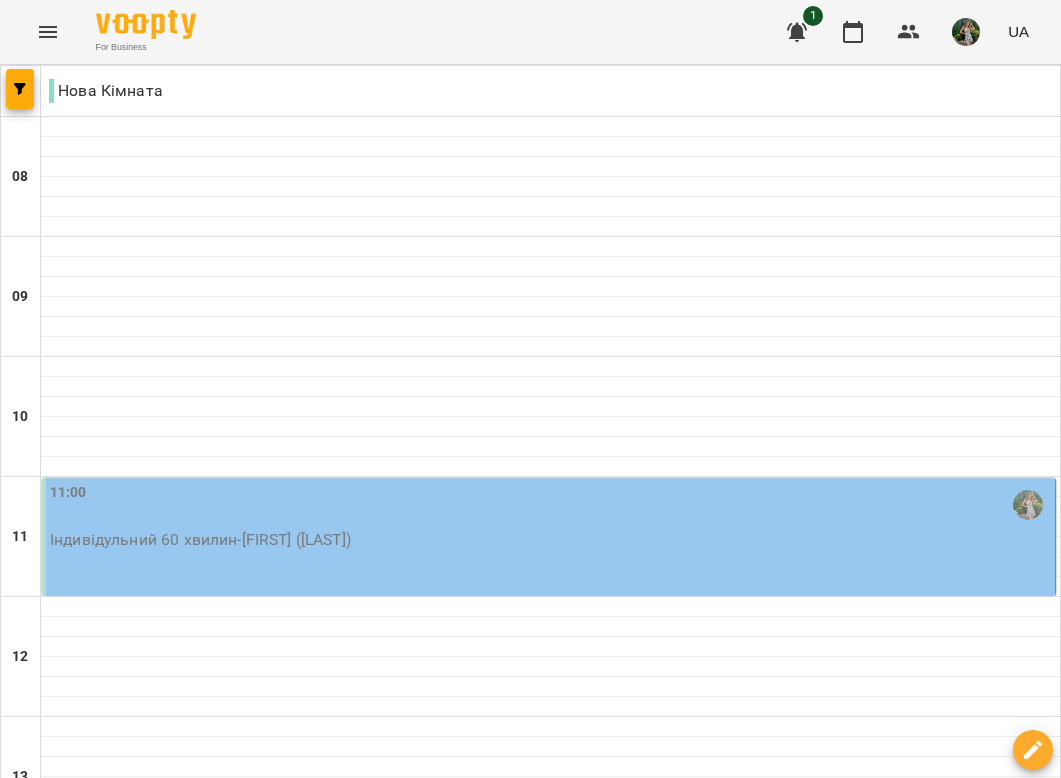 click on "11:00" at bounding box center (550, 505) 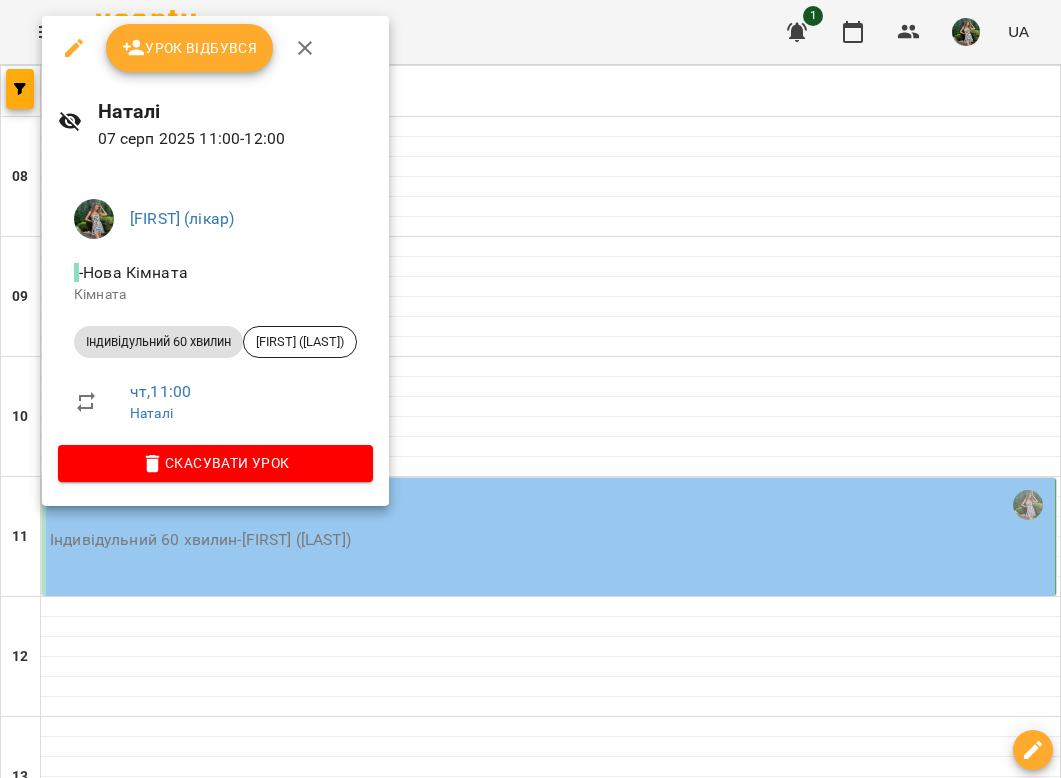 click on "Скасувати Урок" at bounding box center [215, 463] 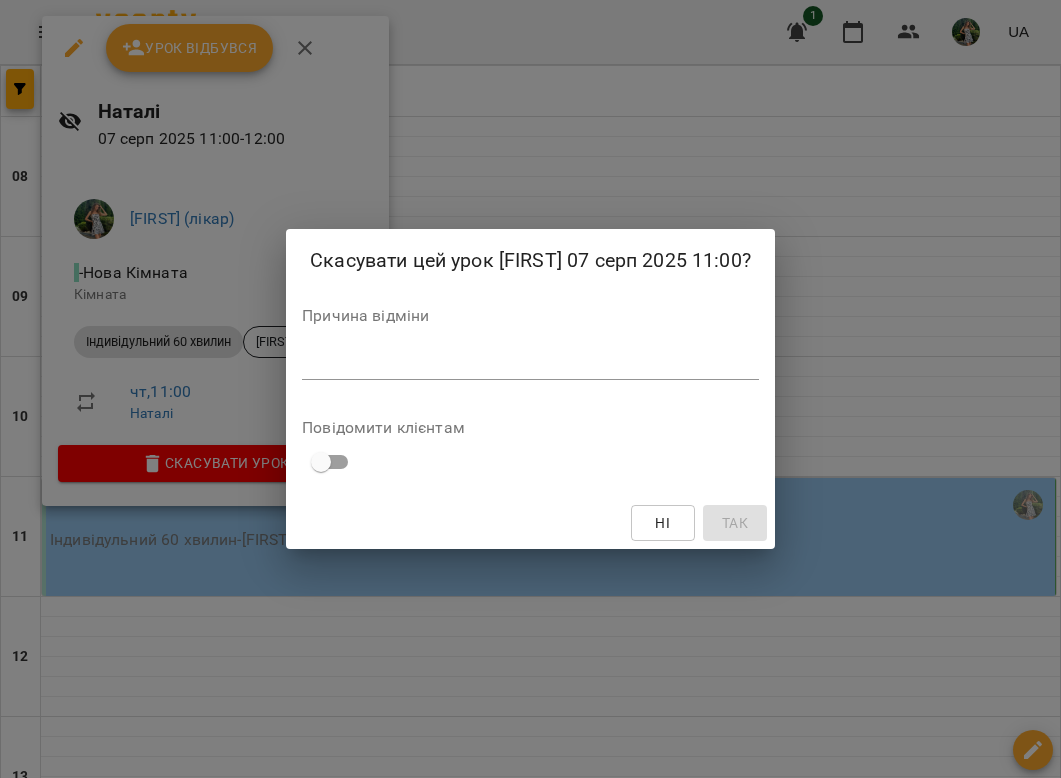 click on "Причина відміни *" at bounding box center [530, 348] 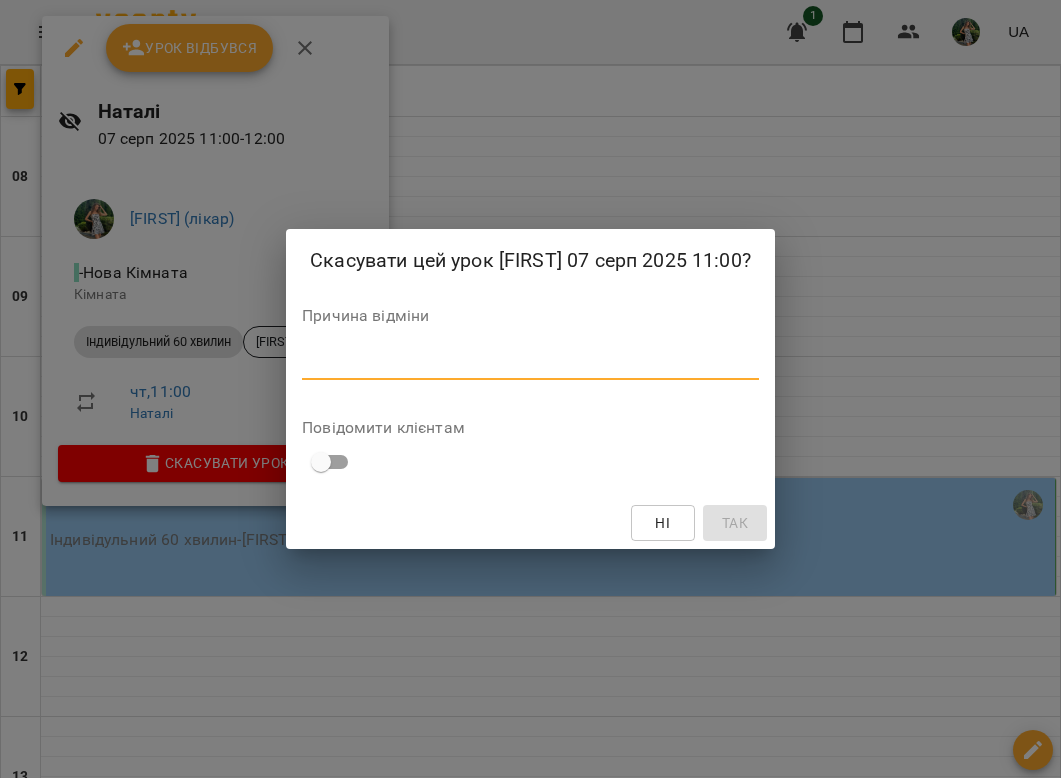 click at bounding box center [530, 363] 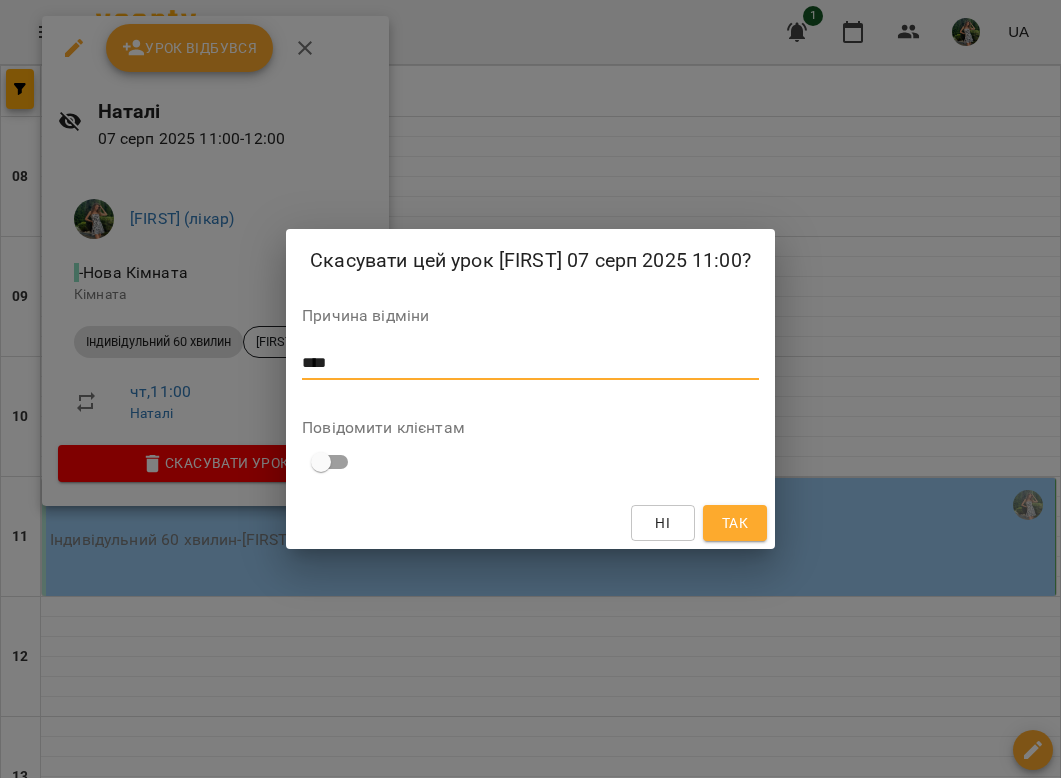 scroll, scrollTop: 0, scrollLeft: 0, axis: both 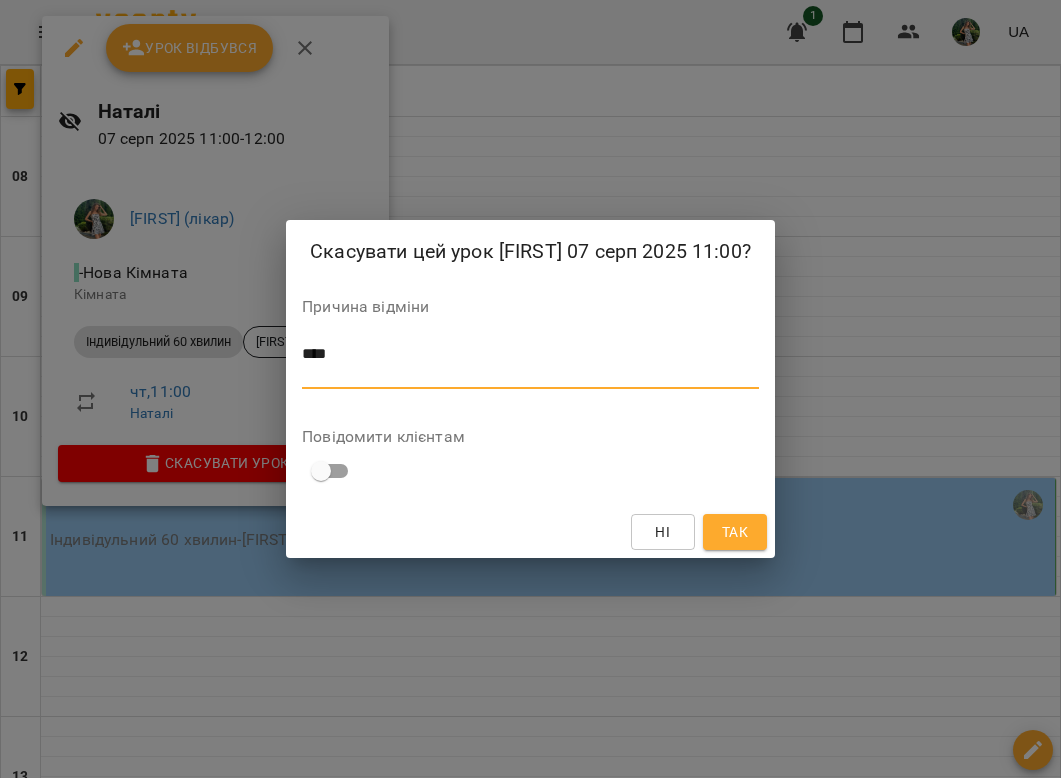 type on "***" 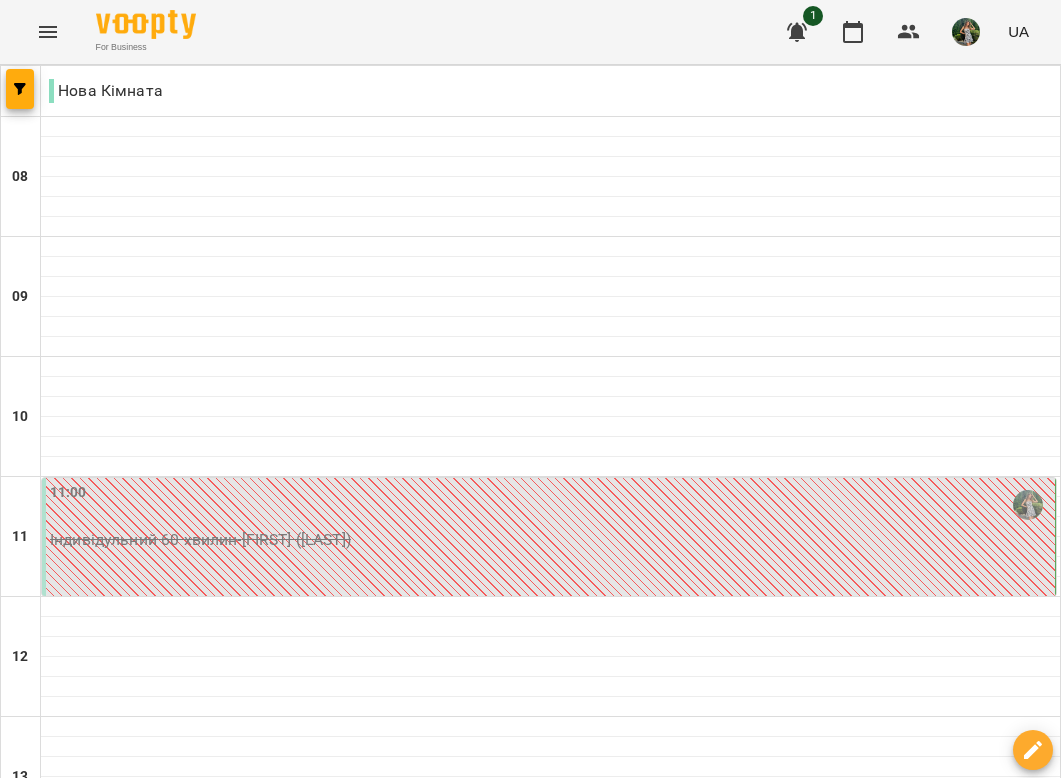 scroll, scrollTop: 396, scrollLeft: 0, axis: vertical 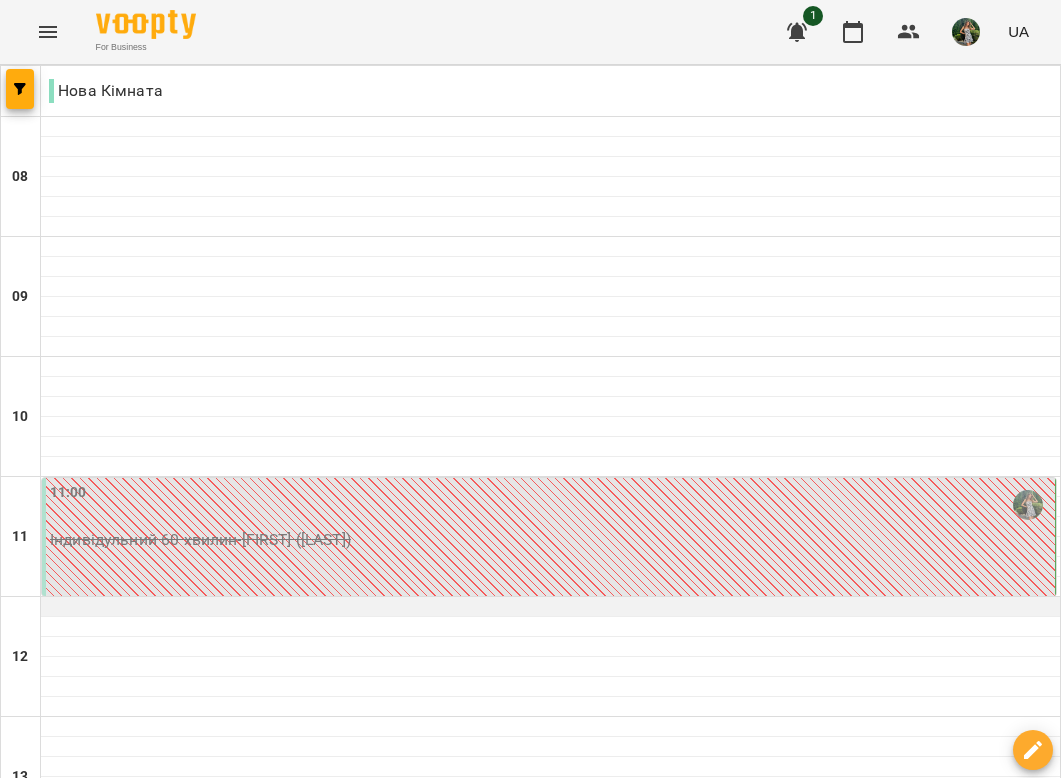 click at bounding box center (550, 607) 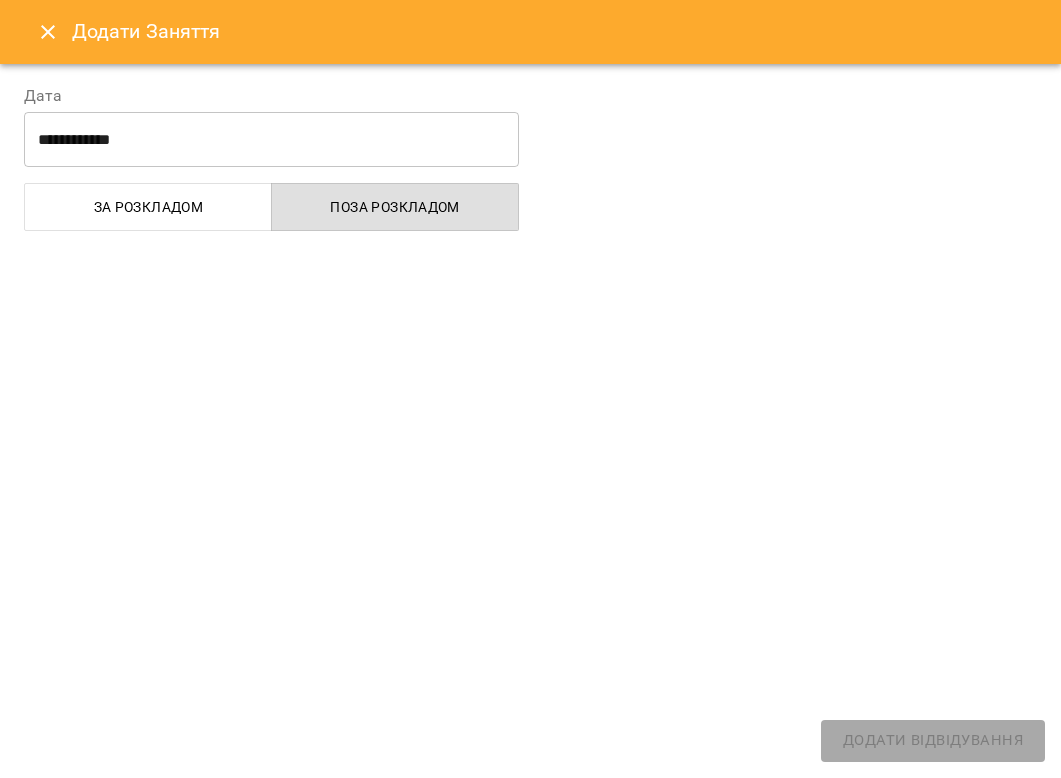 select on "**********" 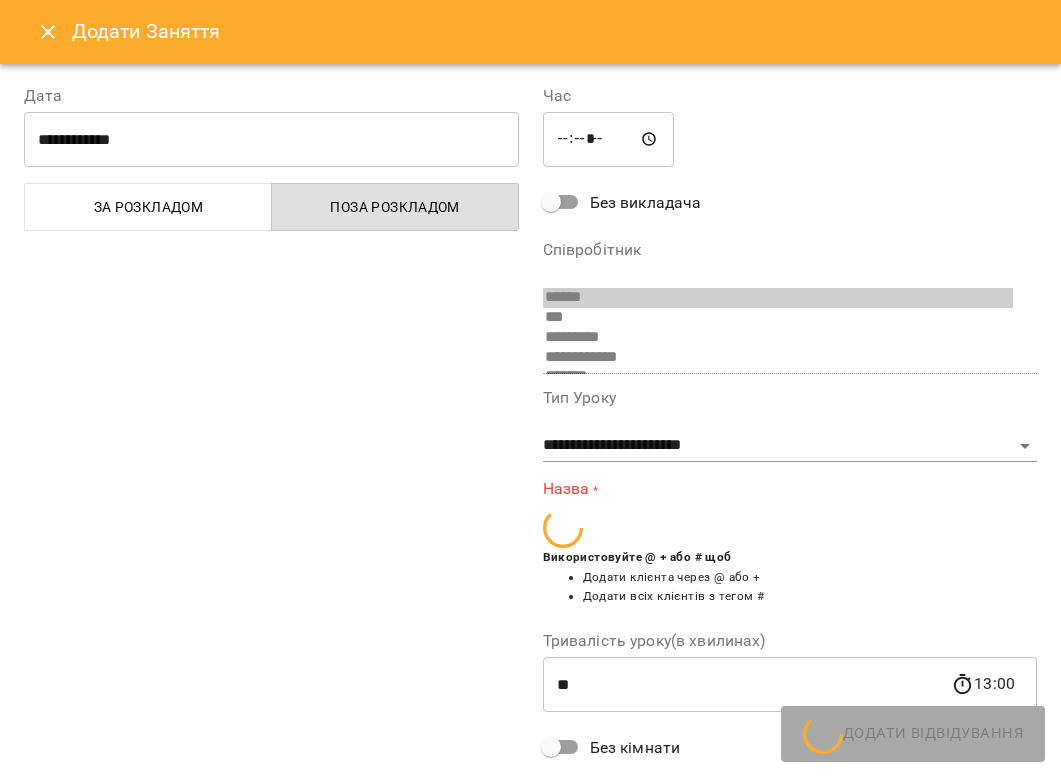 scroll, scrollTop: 72, scrollLeft: 0, axis: vertical 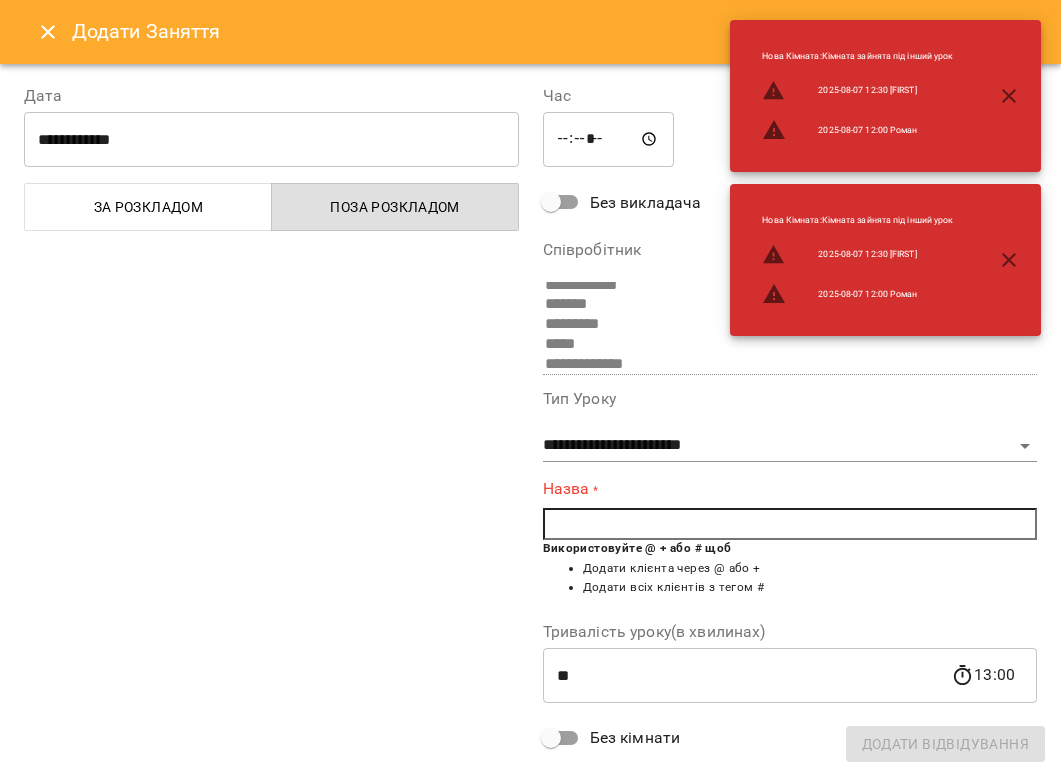 click at bounding box center (790, 524) 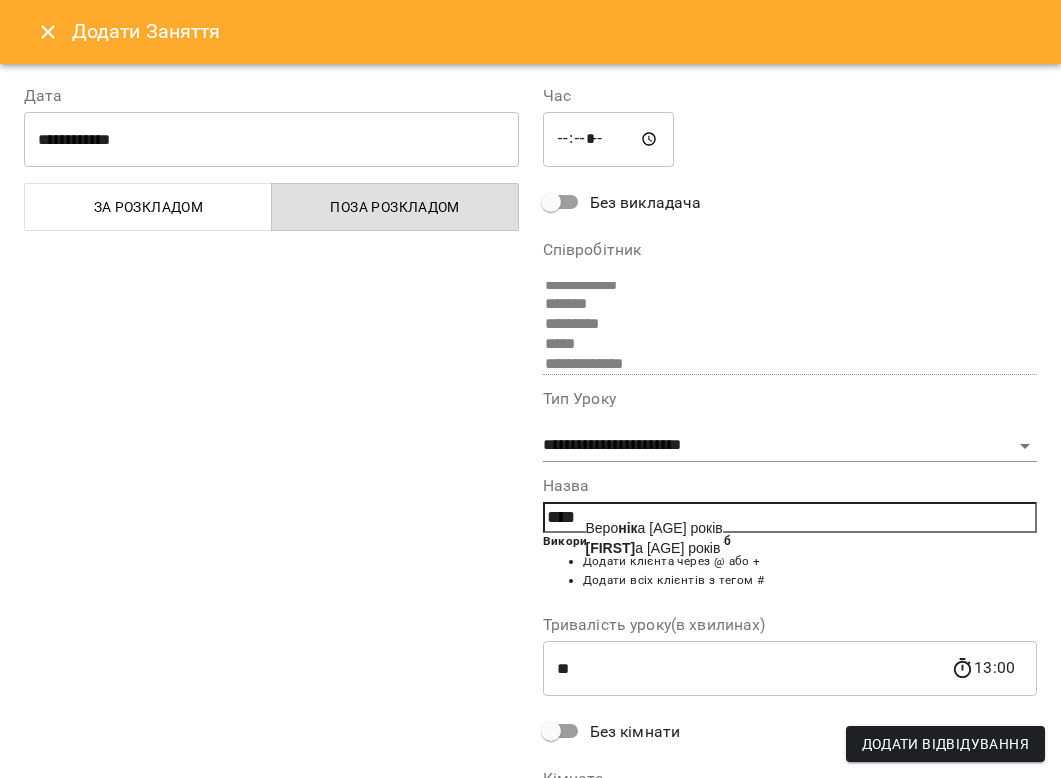 click on "[FIRST] а [AGE] років" at bounding box center [653, 548] 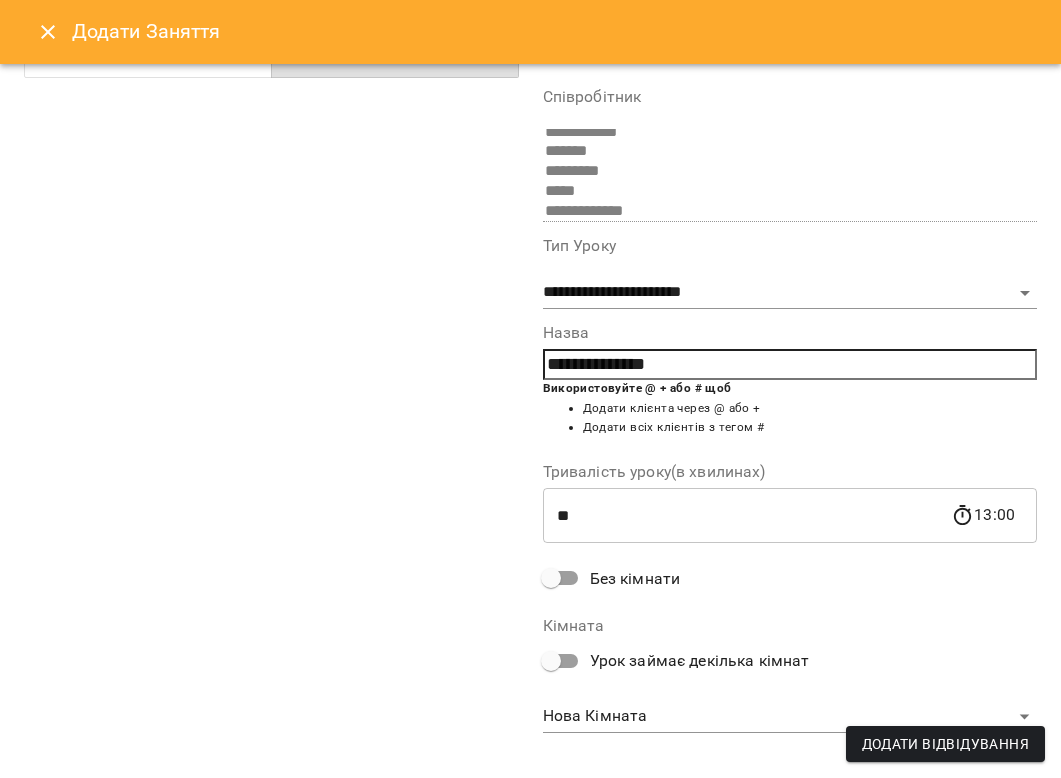 scroll, scrollTop: 175, scrollLeft: 0, axis: vertical 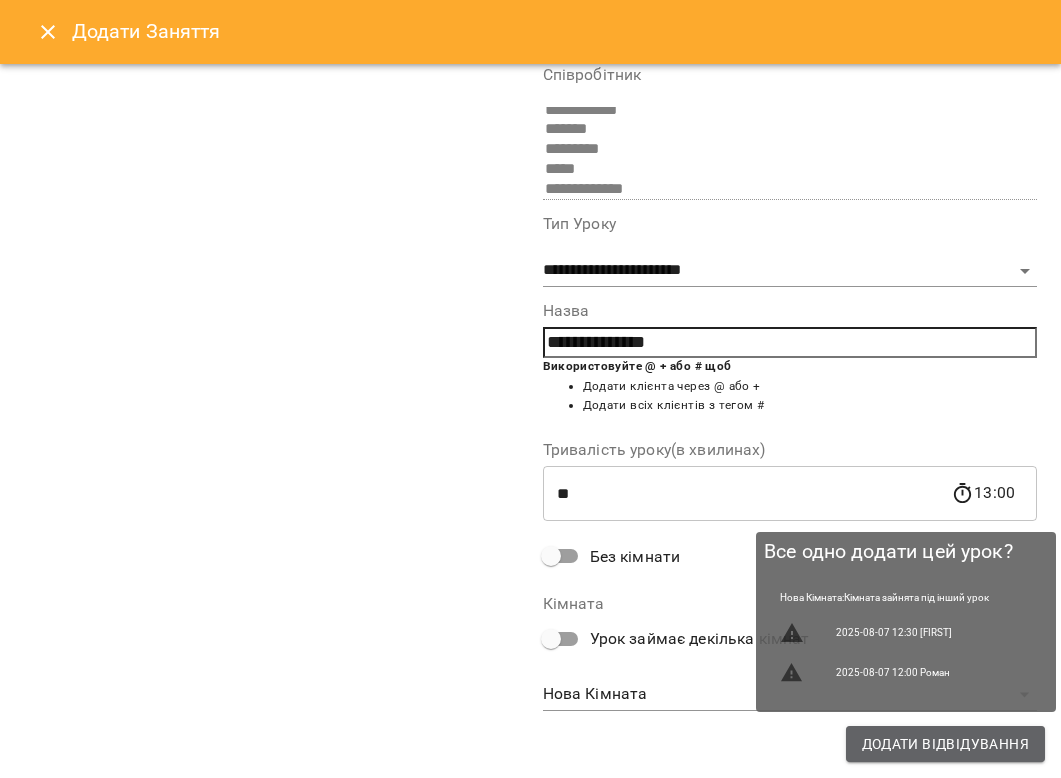 click on "Додати Відвідування" at bounding box center (945, 744) 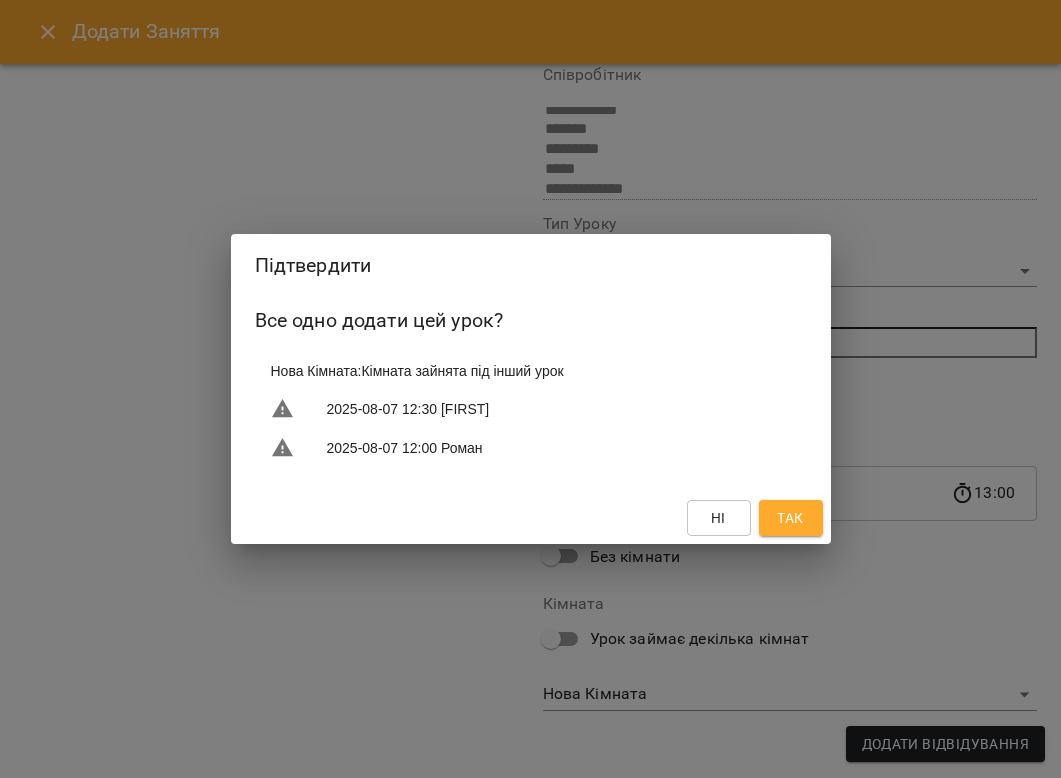 click on "Так" at bounding box center (790, 518) 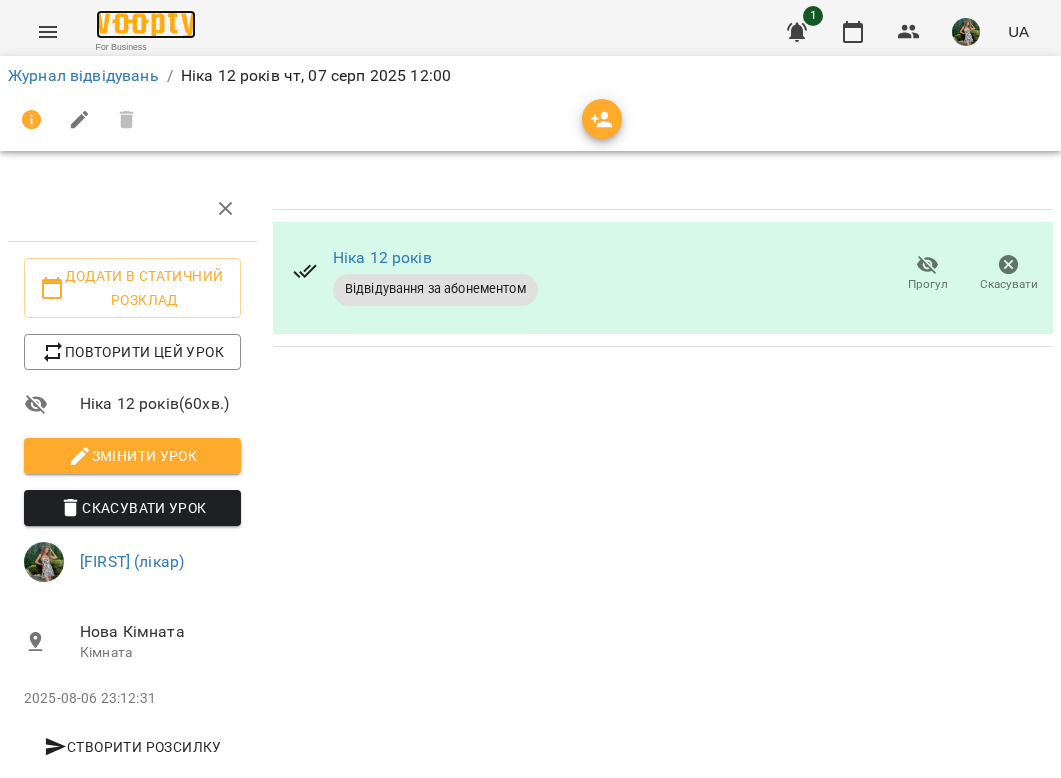 click at bounding box center (146, 24) 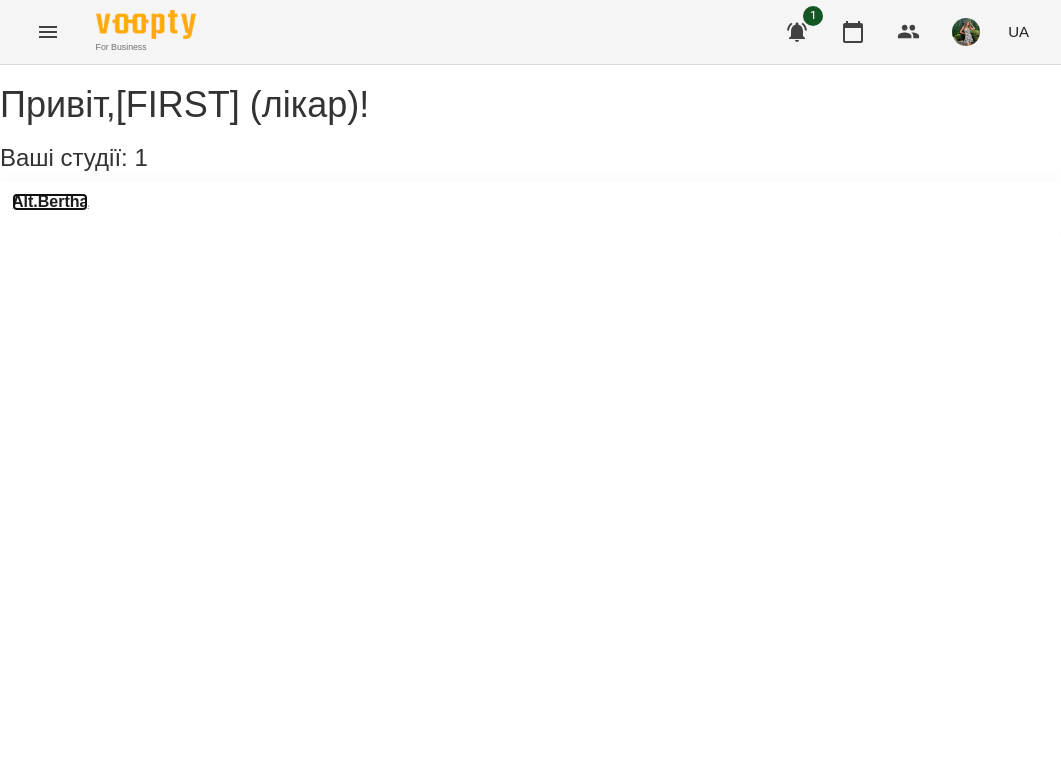 click on "Alt.Bertha" at bounding box center (50, 202) 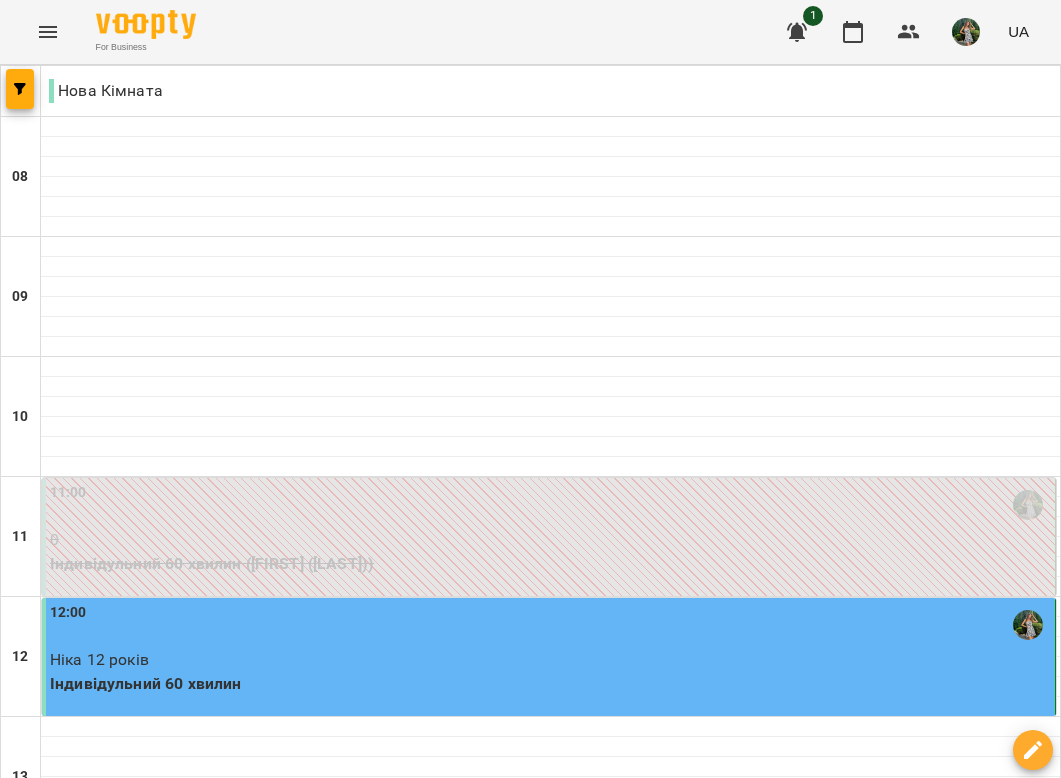 scroll, scrollTop: 469, scrollLeft: 0, axis: vertical 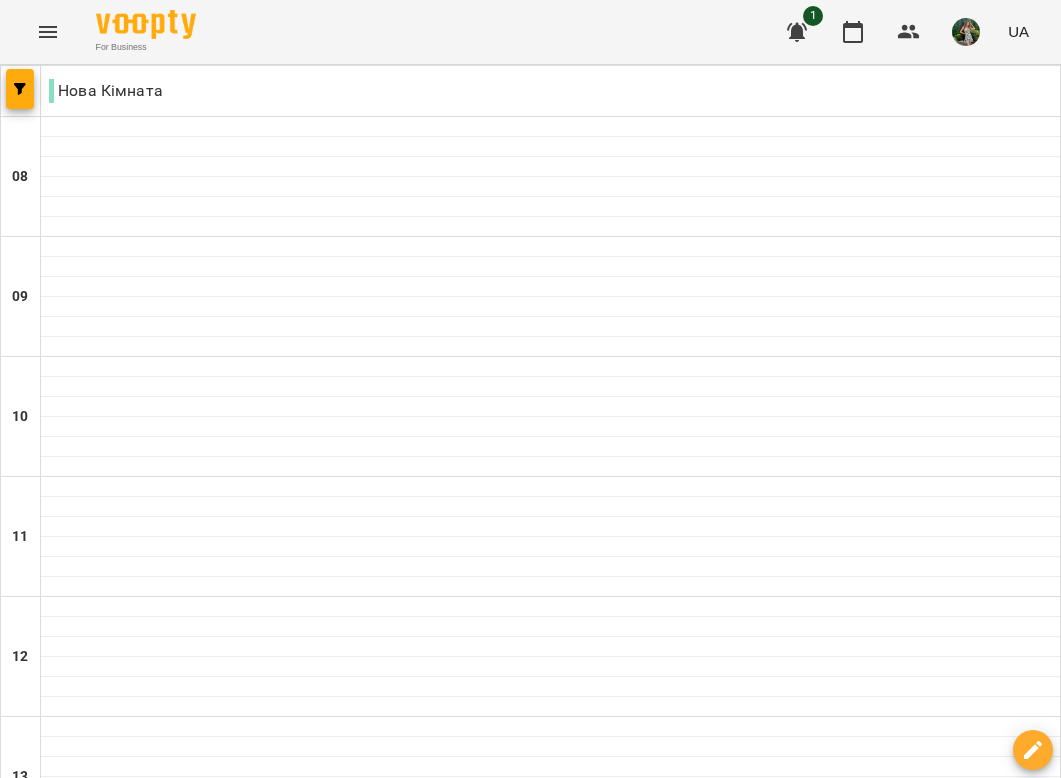 click on "ср" at bounding box center (486, 1943) 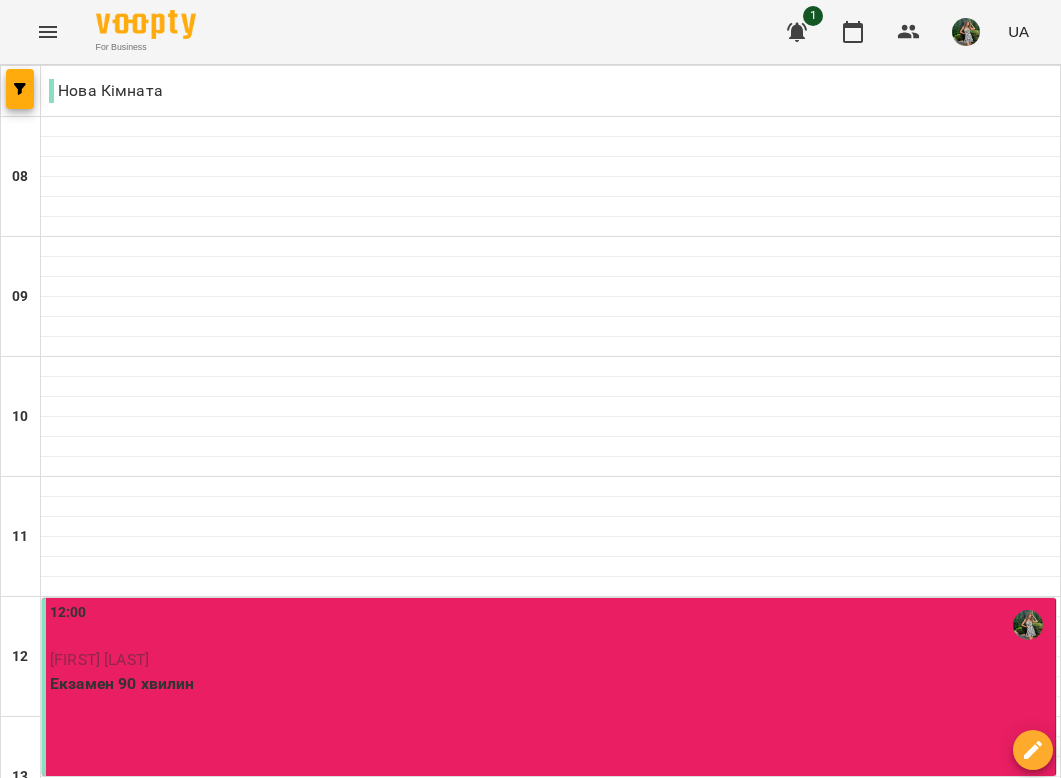 scroll, scrollTop: 438, scrollLeft: 0, axis: vertical 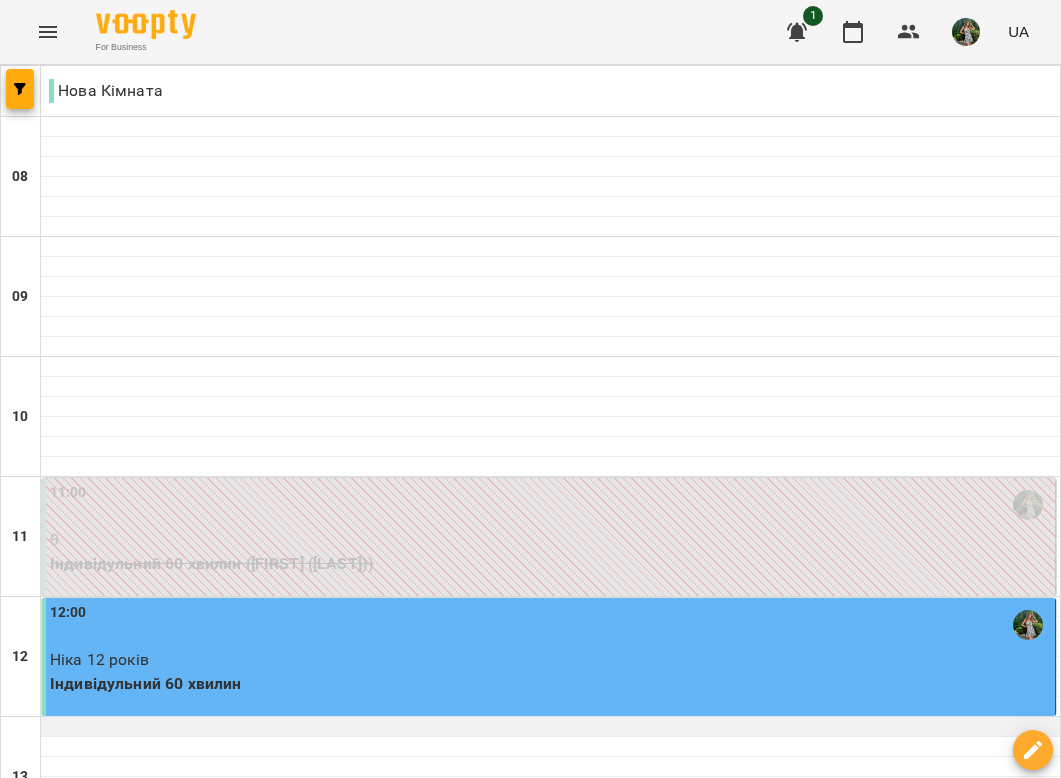 click at bounding box center (550, 727) 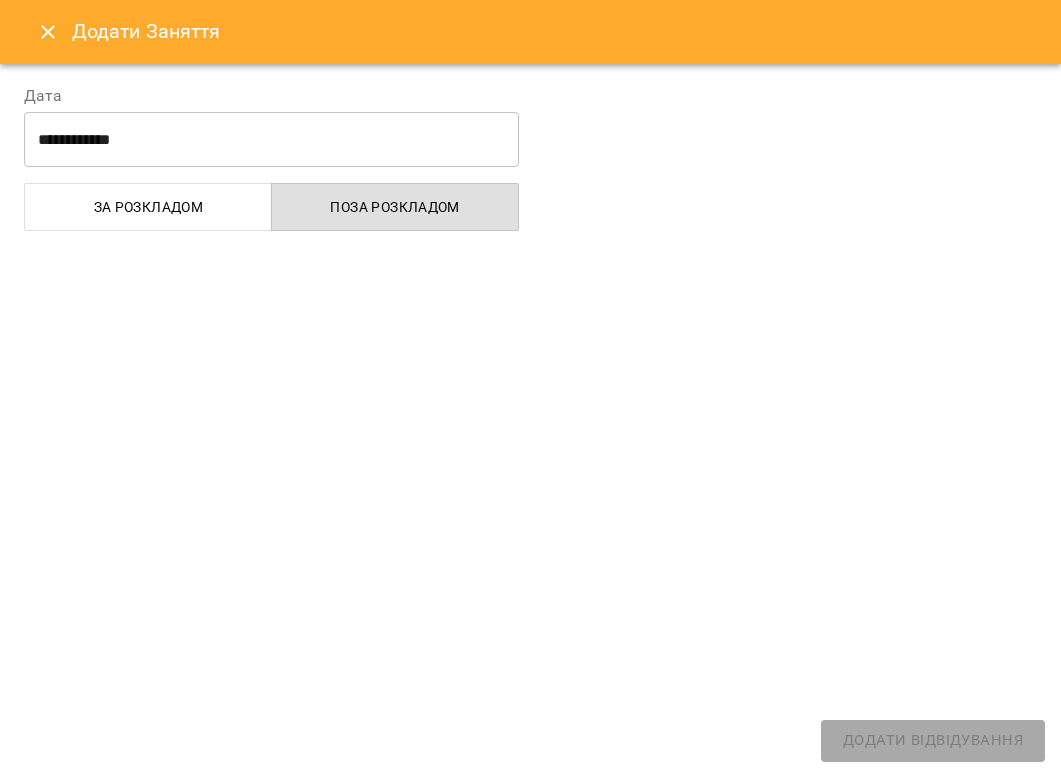 select on "**********" 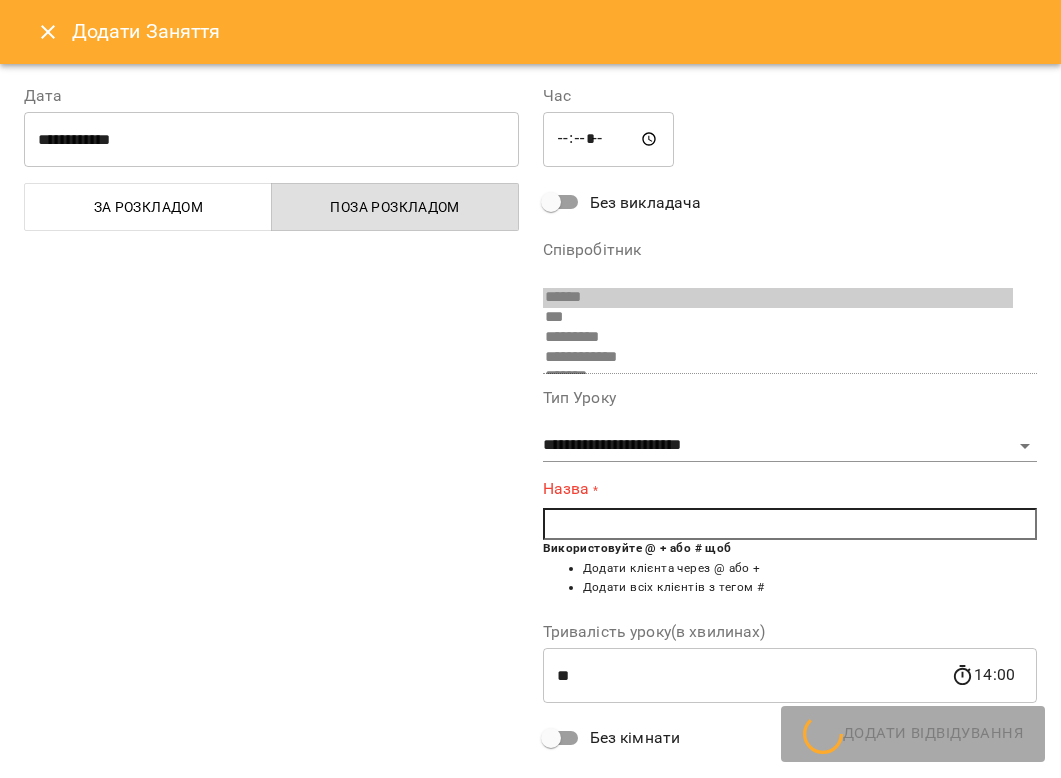 scroll, scrollTop: 72, scrollLeft: 0, axis: vertical 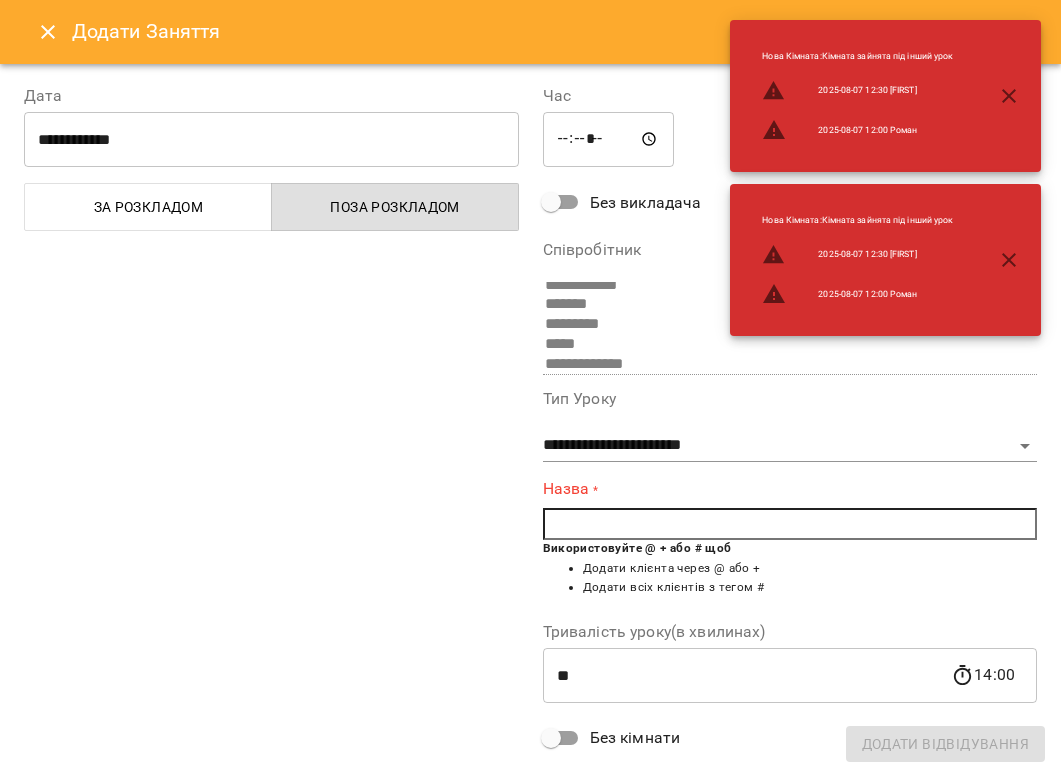 click at bounding box center (790, 524) 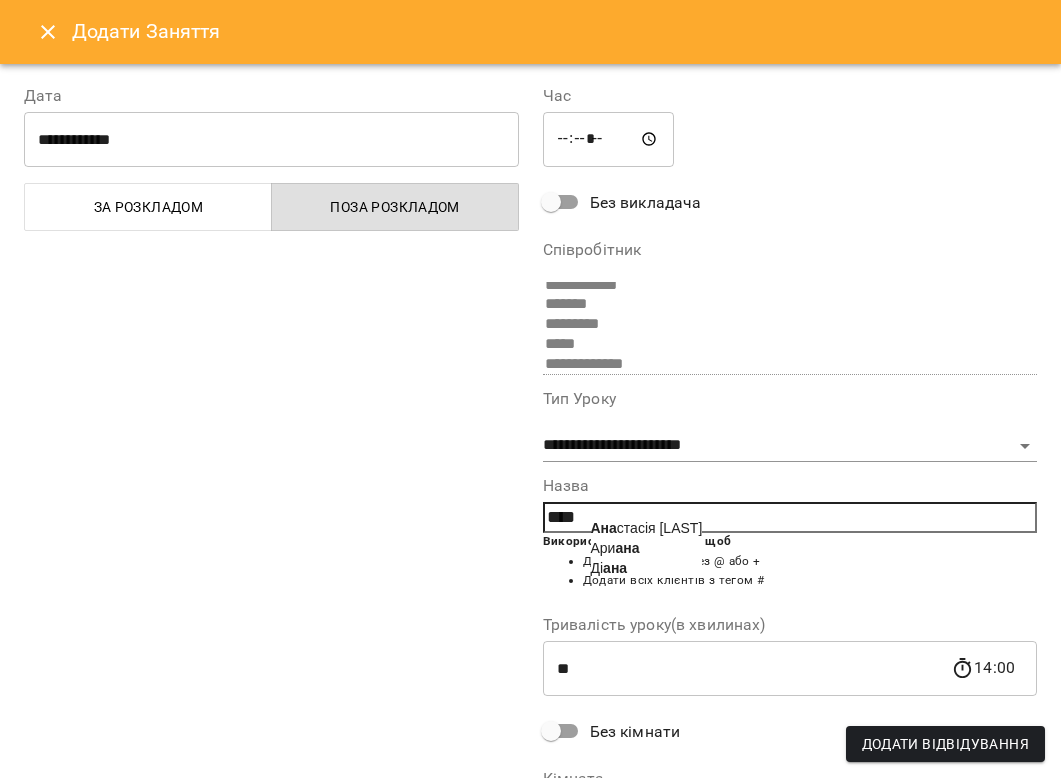 click on "[FIRST] [LAST] [LAST]" at bounding box center (647, 528) 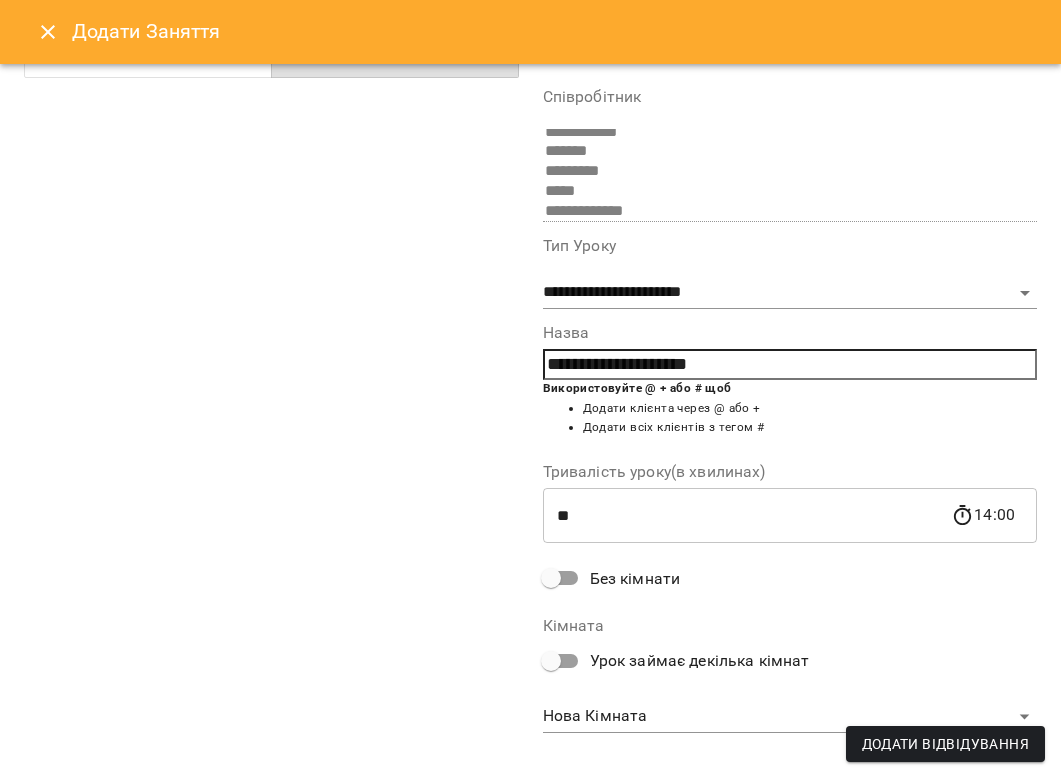 scroll, scrollTop: 154, scrollLeft: 0, axis: vertical 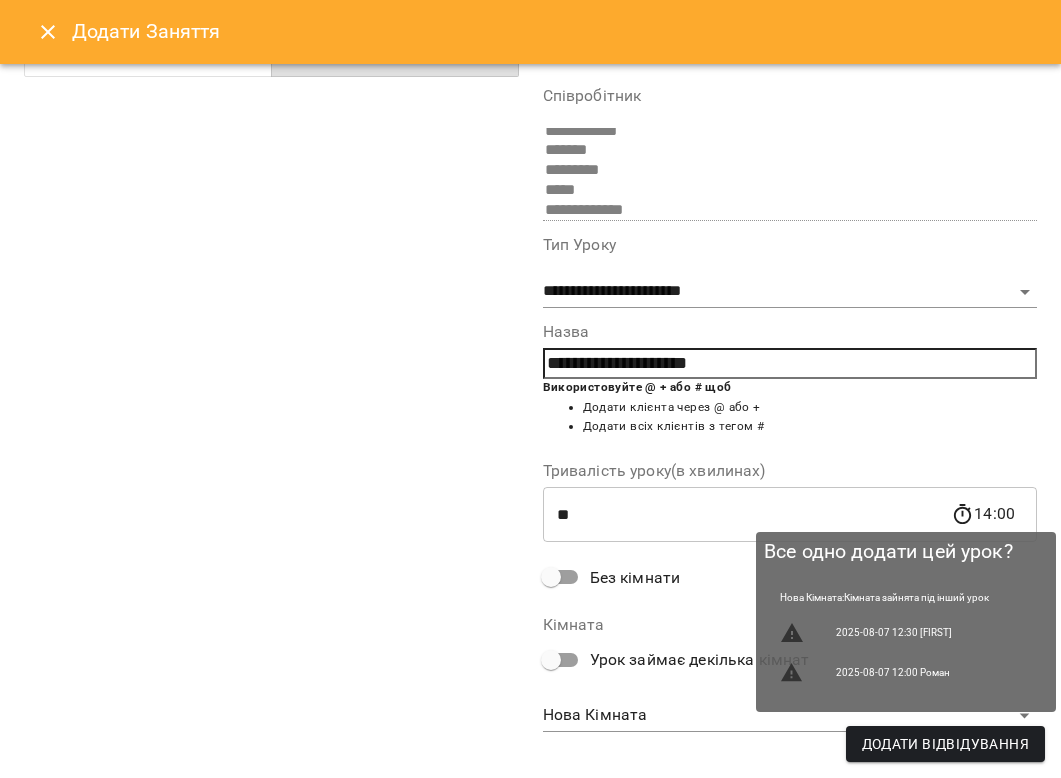click on "Додати Відвідування" at bounding box center (945, 744) 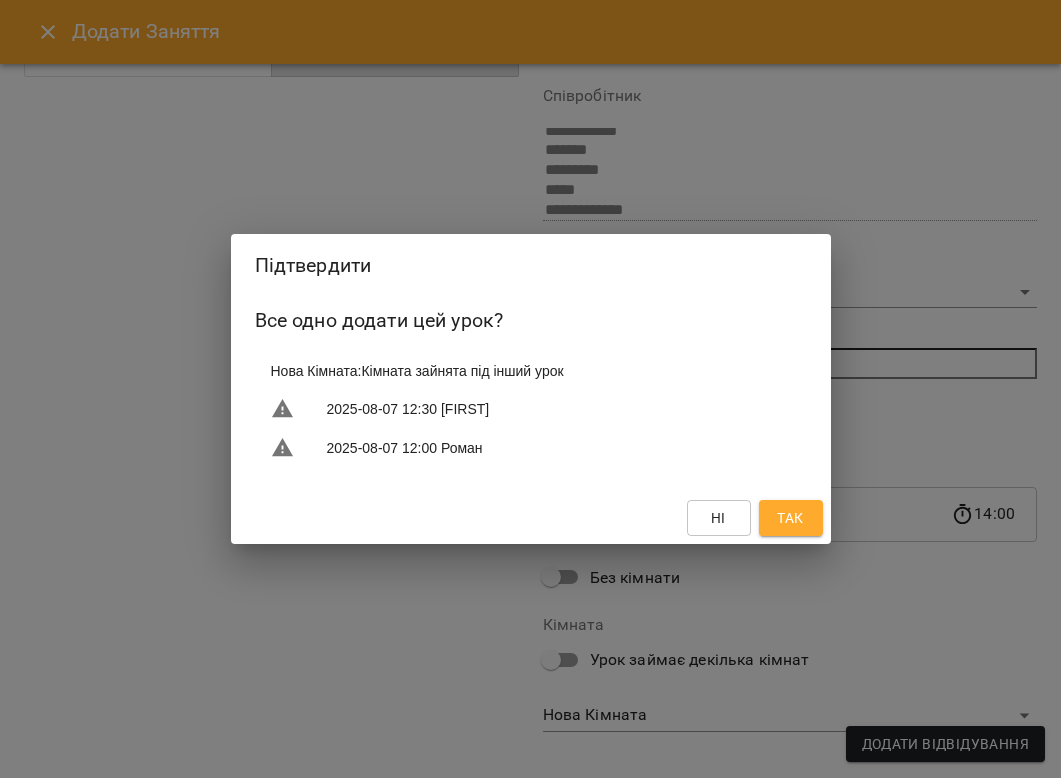 click on "Так" at bounding box center (791, 518) 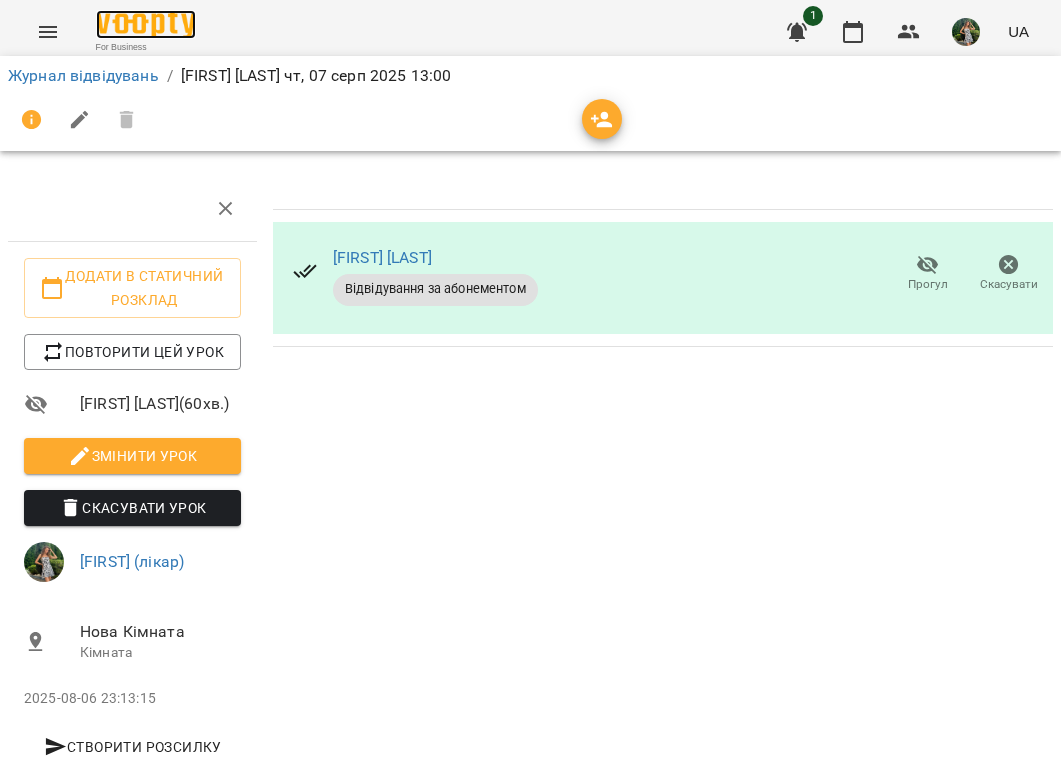 click at bounding box center (146, 24) 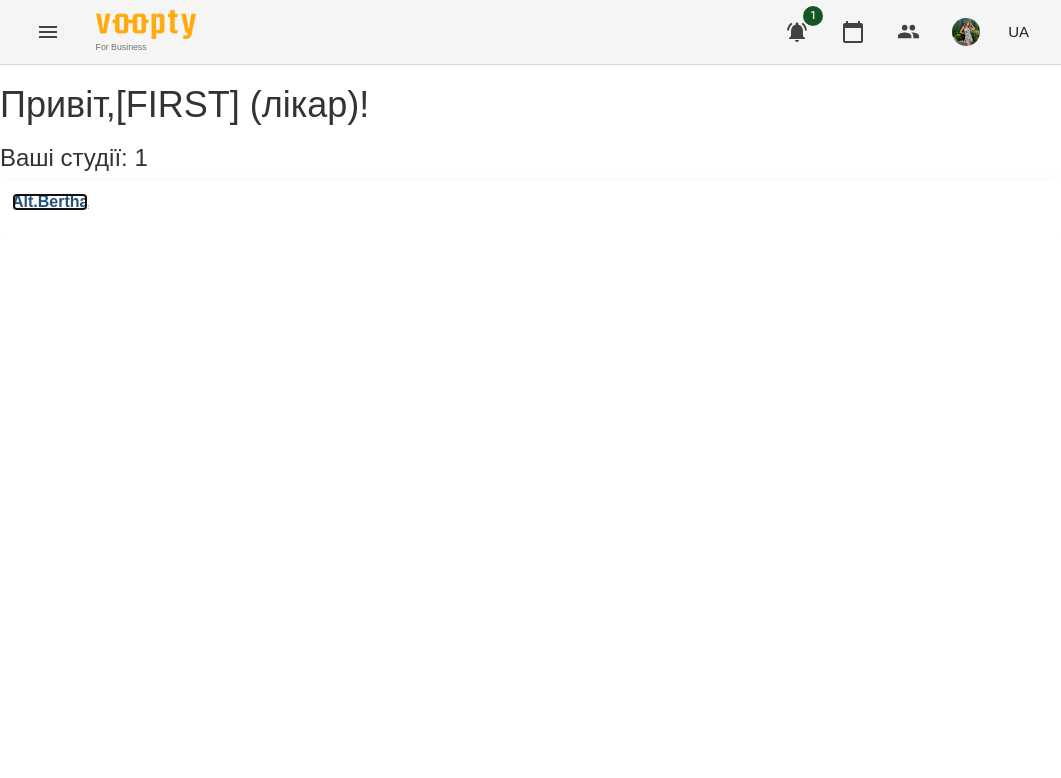 click on "Alt.Bertha" at bounding box center (50, 202) 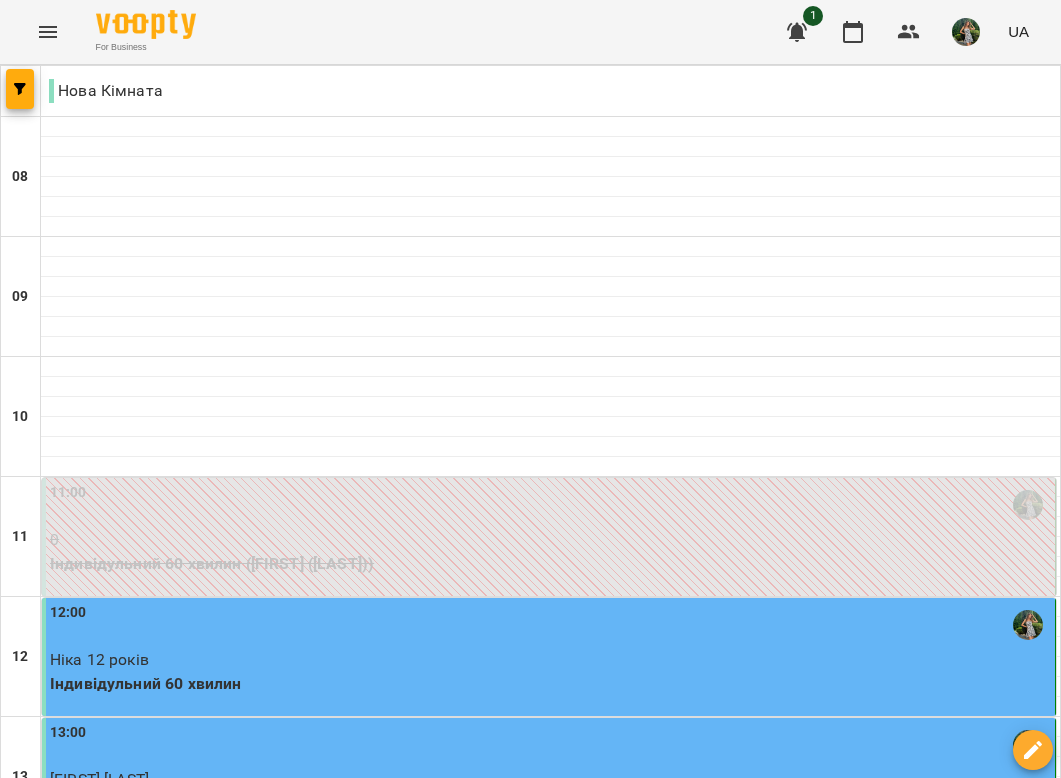scroll, scrollTop: 1049, scrollLeft: 0, axis: vertical 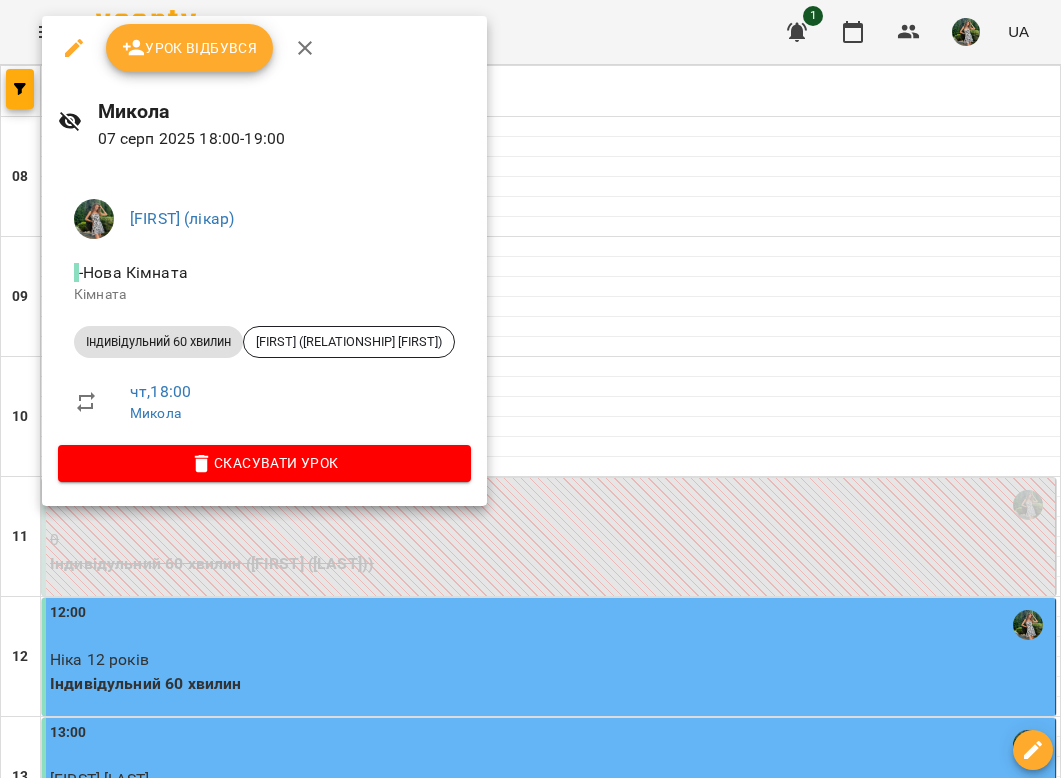 click on "Скасувати Урок" at bounding box center [264, 463] 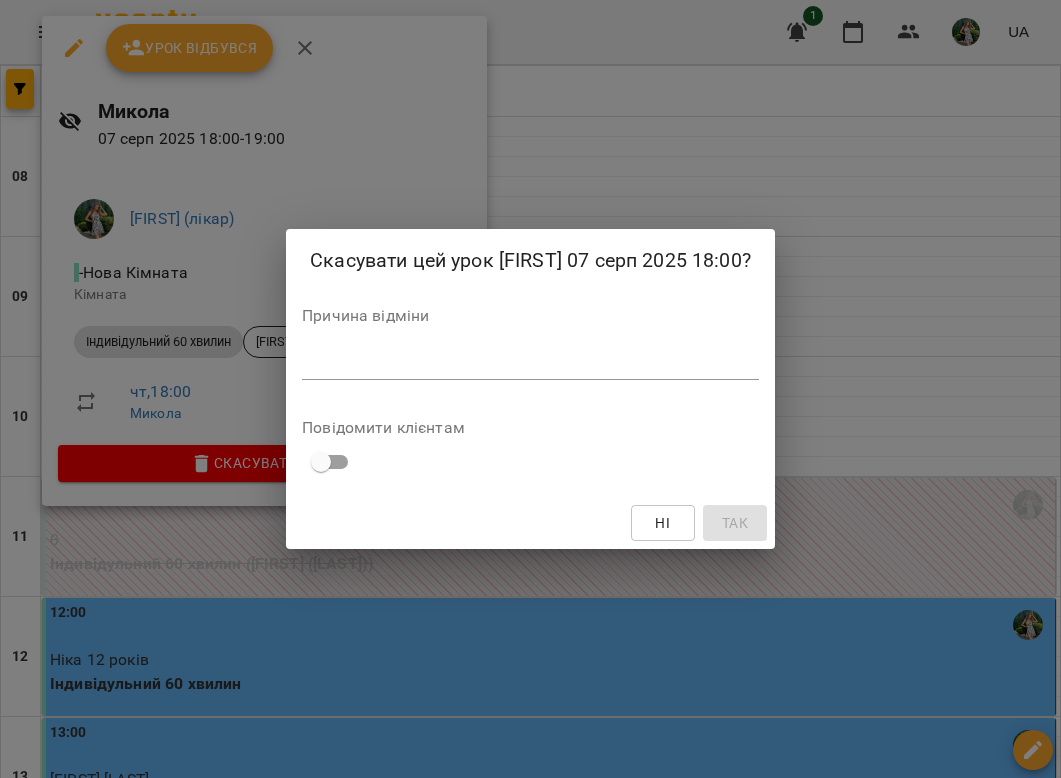click at bounding box center (530, 363) 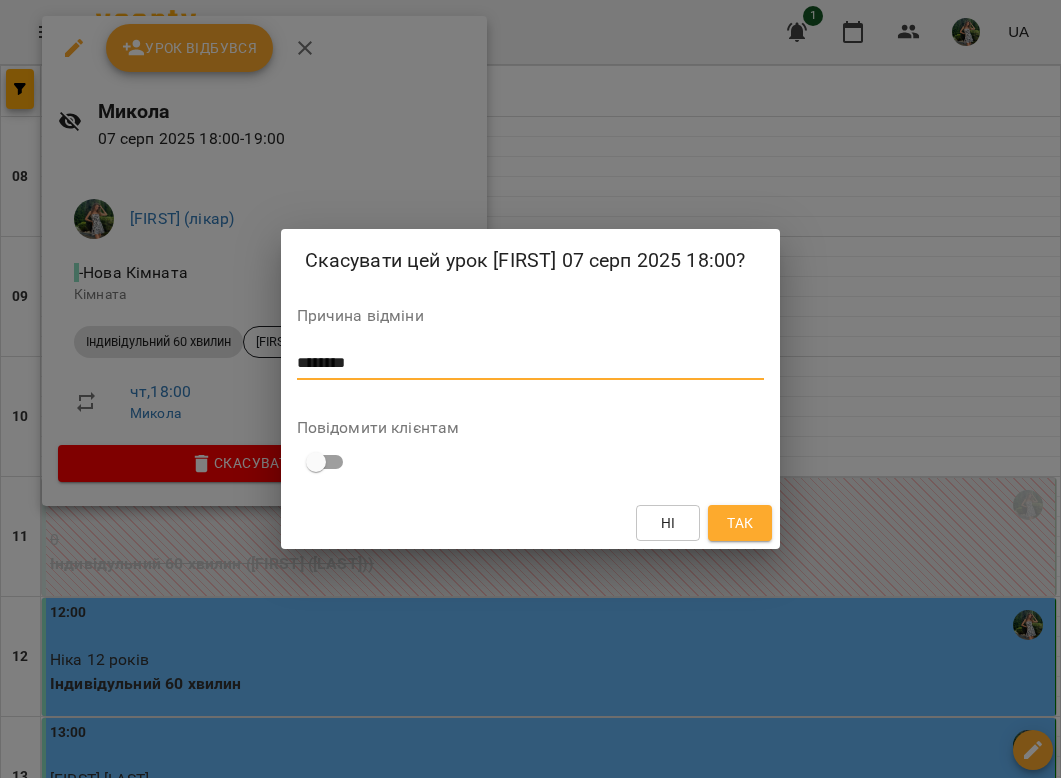 type on "********" 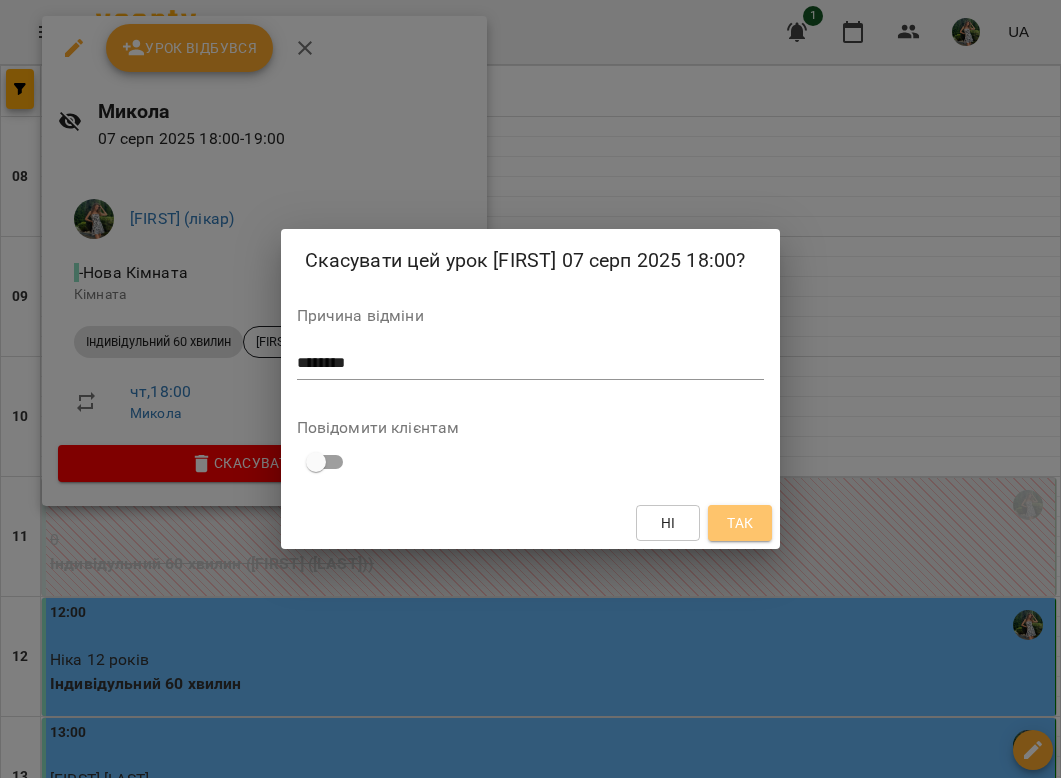 click on "Так" at bounding box center (740, 523) 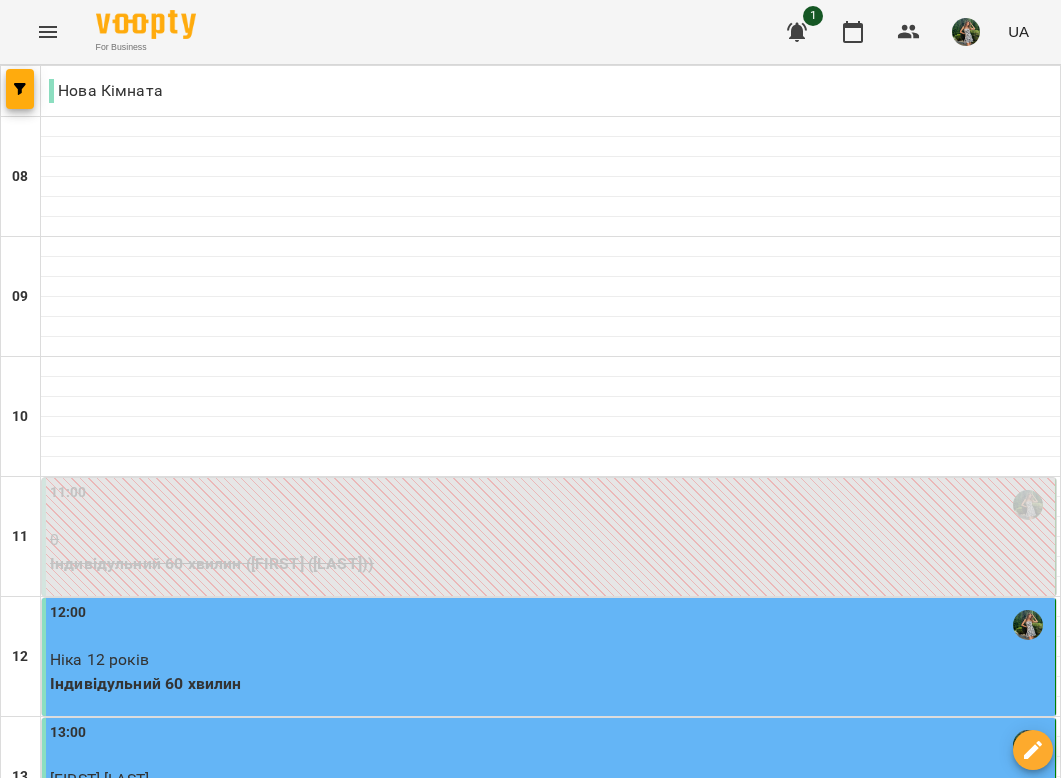 click on "Індивідульний 60 хвилин - [FIRST] [AGE] років" at bounding box center [550, 1520] 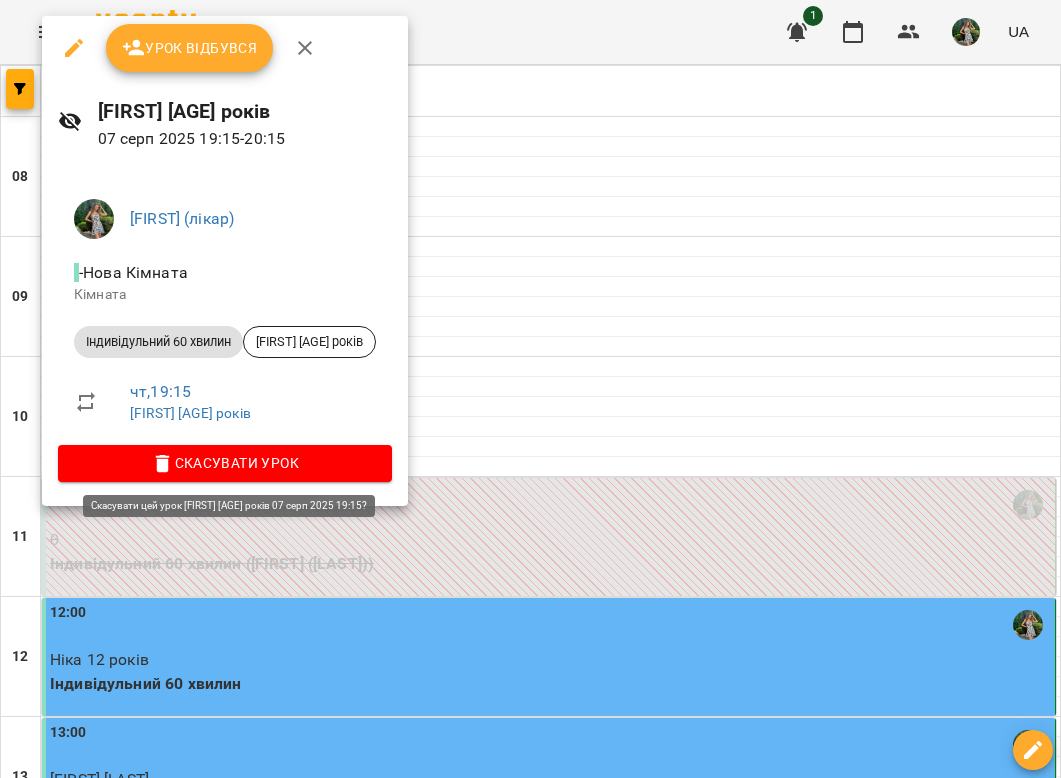 click on "Скасувати Урок" at bounding box center (225, 463) 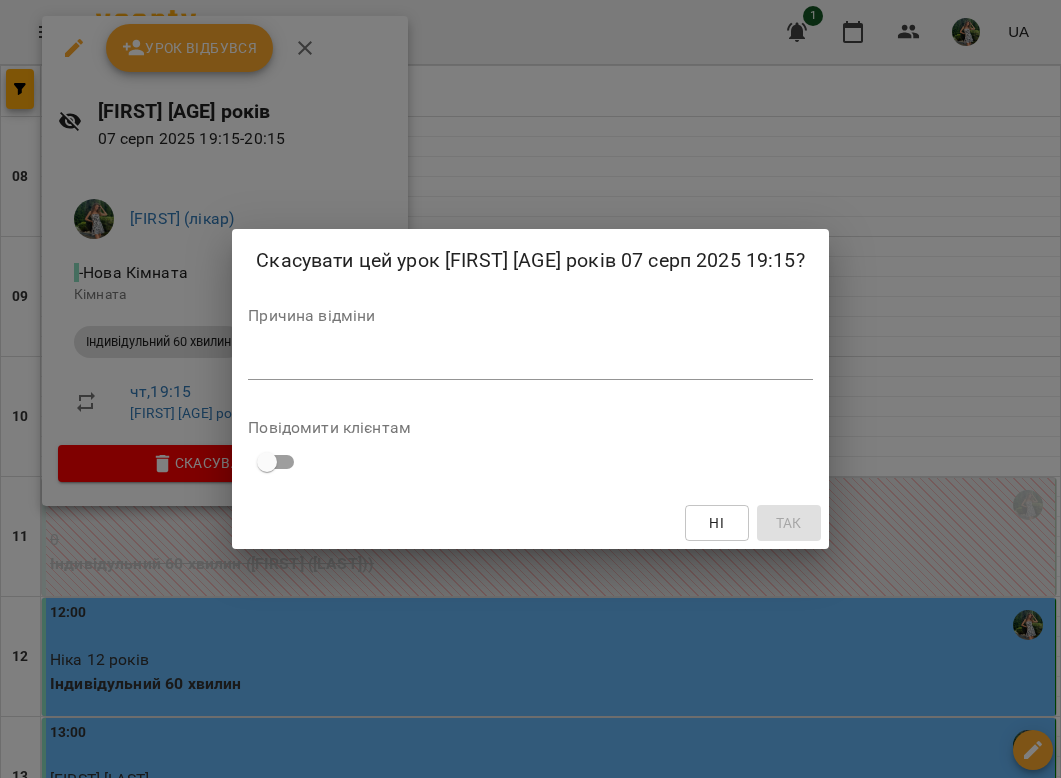 click at bounding box center (530, 363) 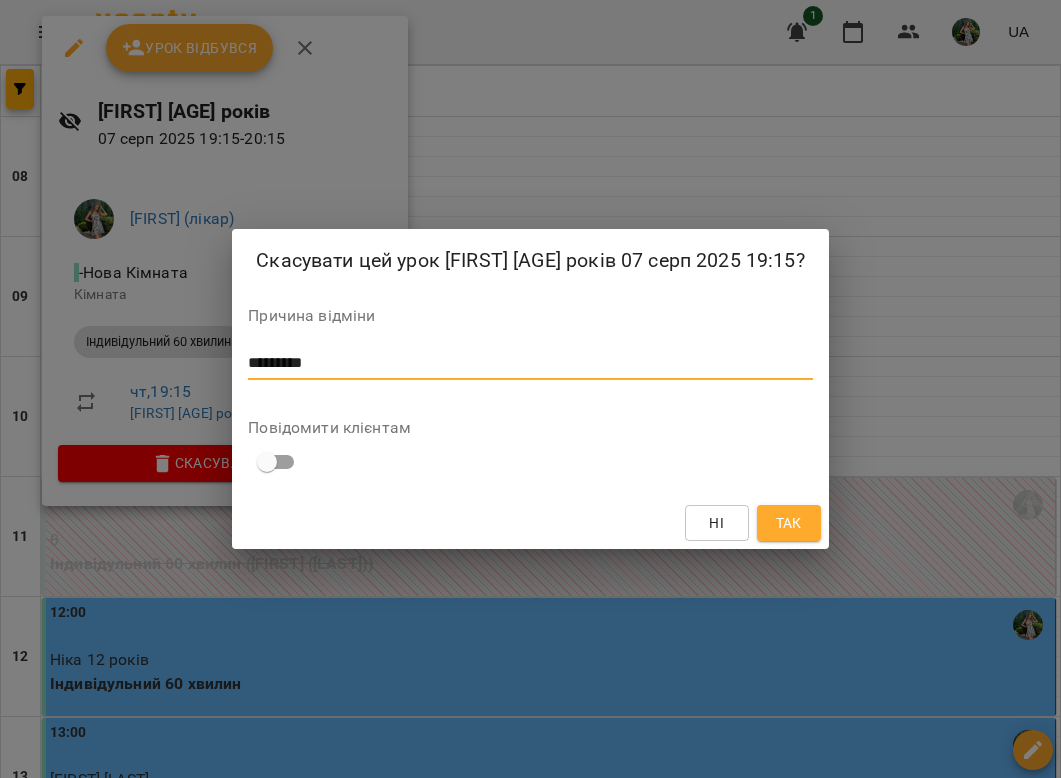 scroll, scrollTop: 0, scrollLeft: 0, axis: both 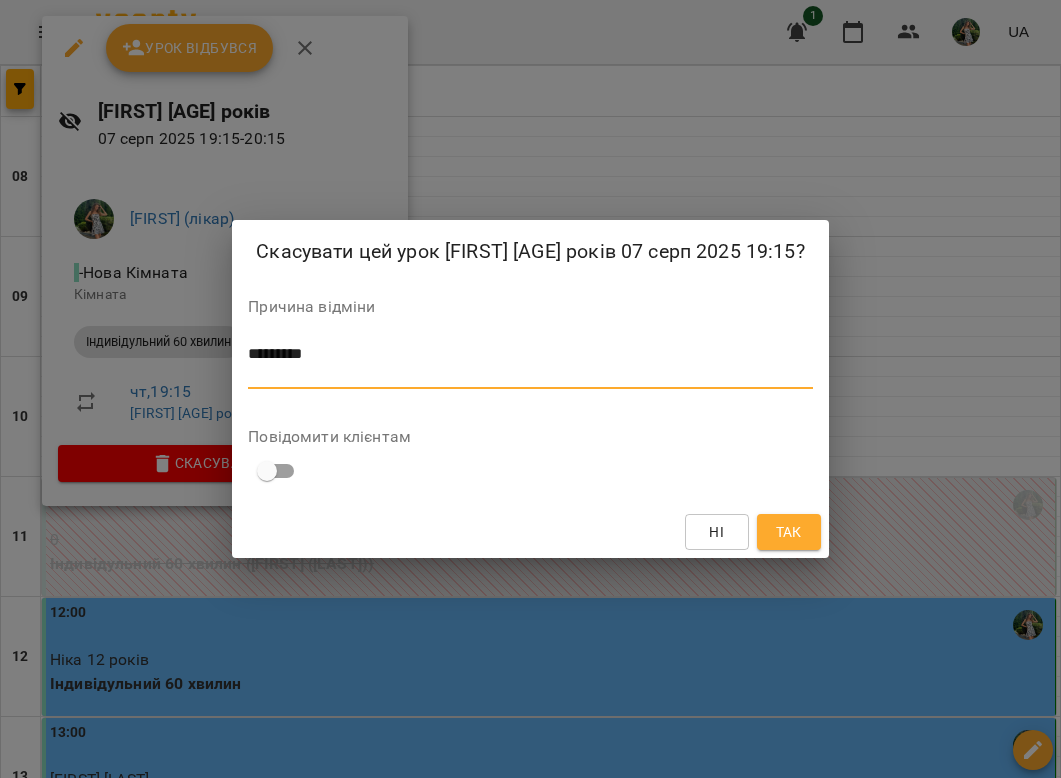 type on "********" 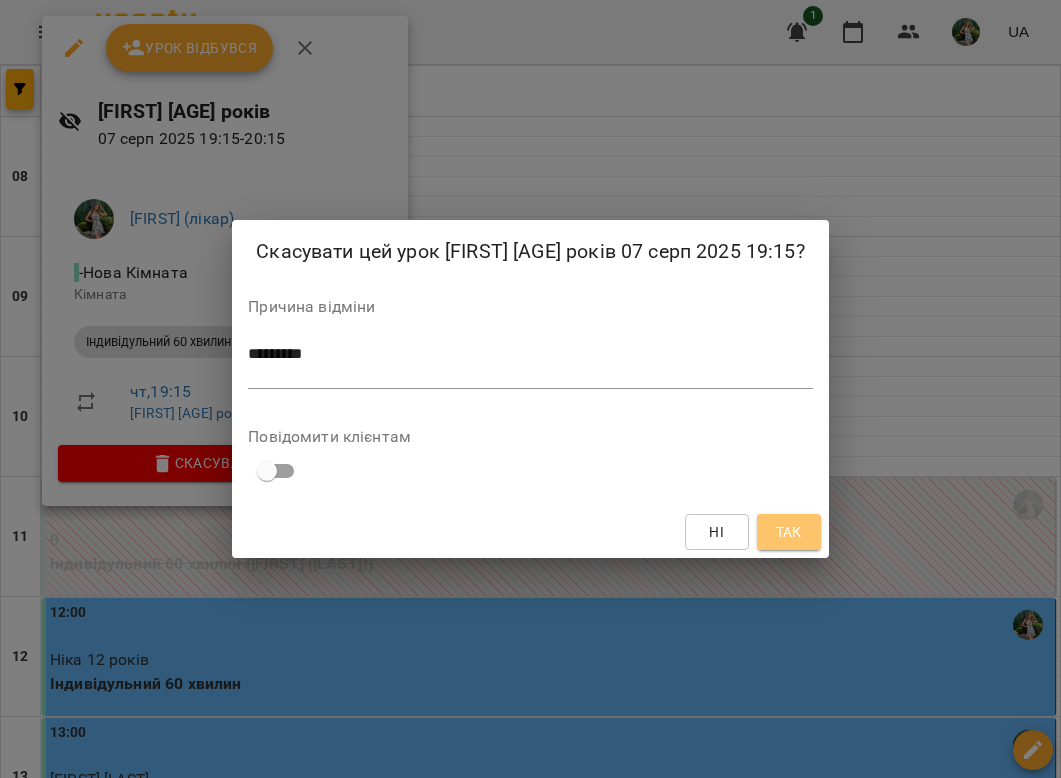 click on "Так" at bounding box center (789, 532) 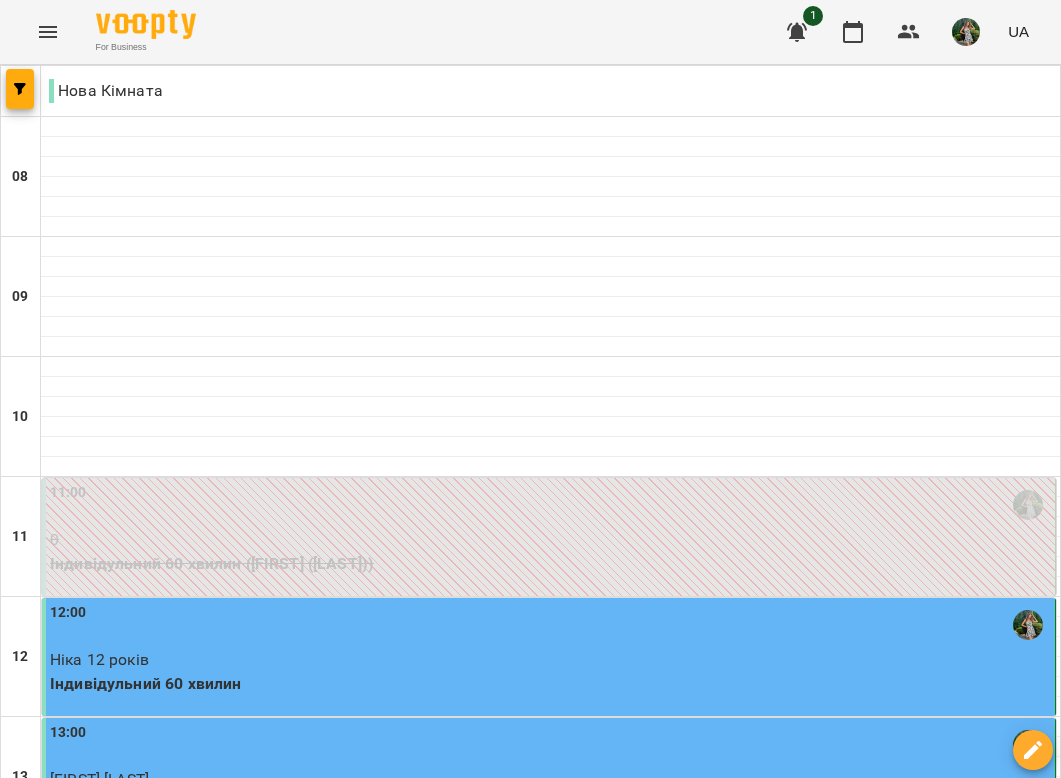 scroll, scrollTop: 1272, scrollLeft: 0, axis: vertical 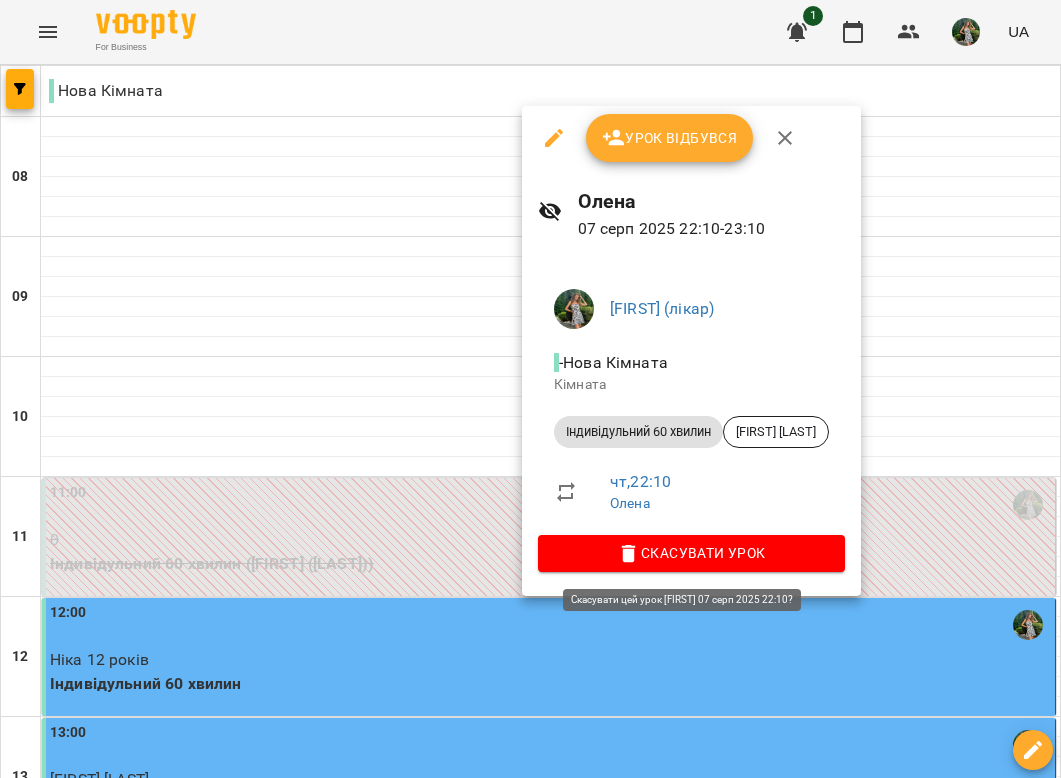 click on "Скасувати Урок" at bounding box center [691, 553] 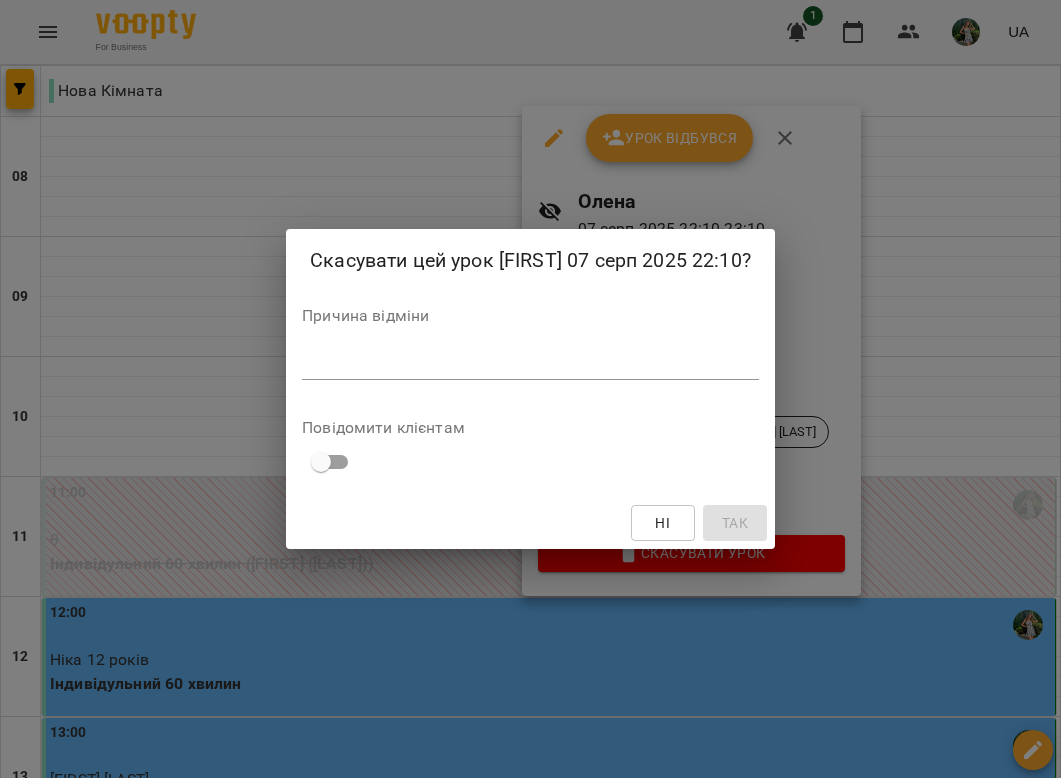 click on "Причина відміни *" at bounding box center [530, 348] 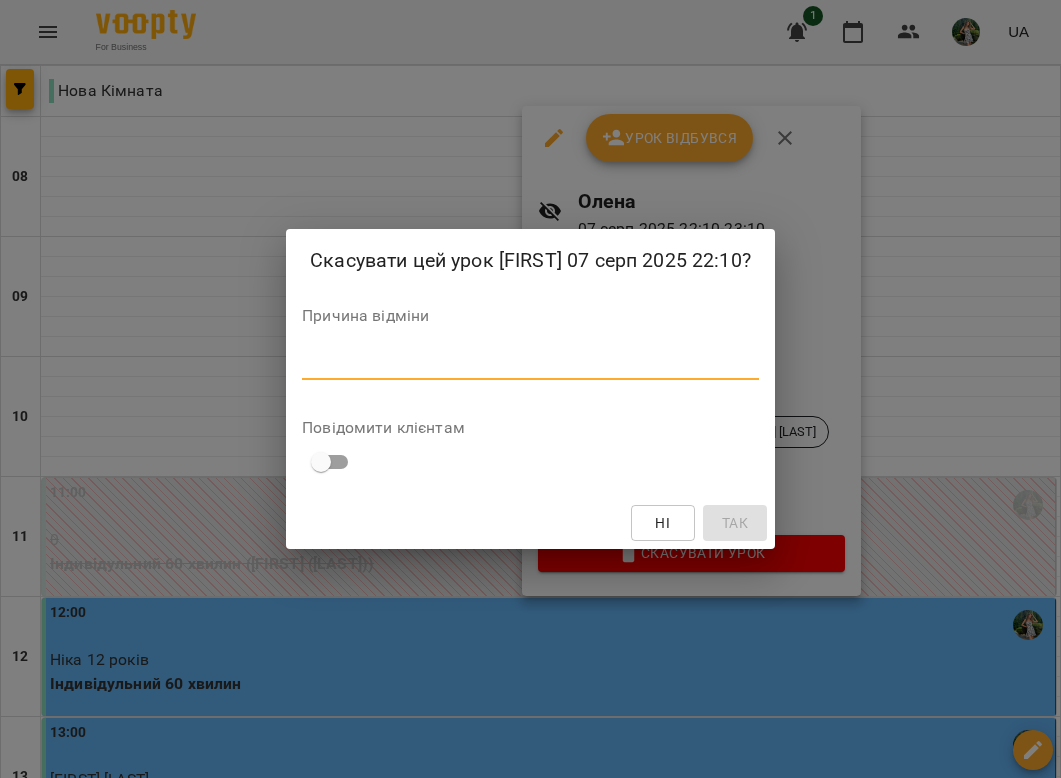 click at bounding box center (530, 363) 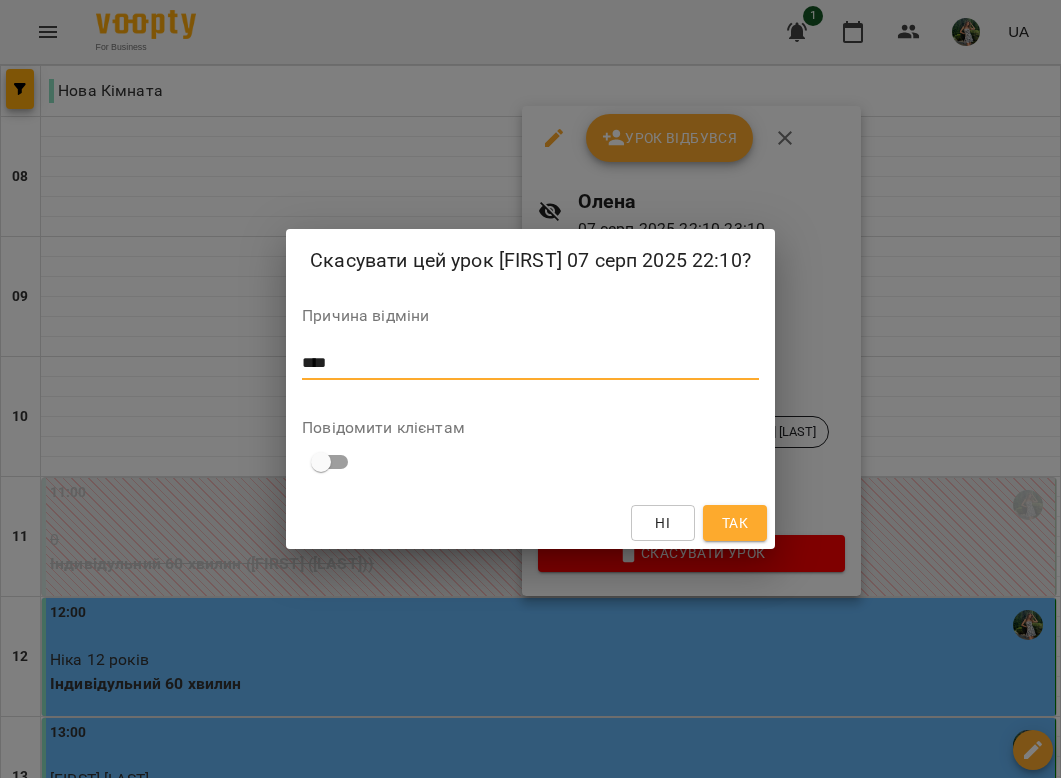 scroll, scrollTop: 0, scrollLeft: 0, axis: both 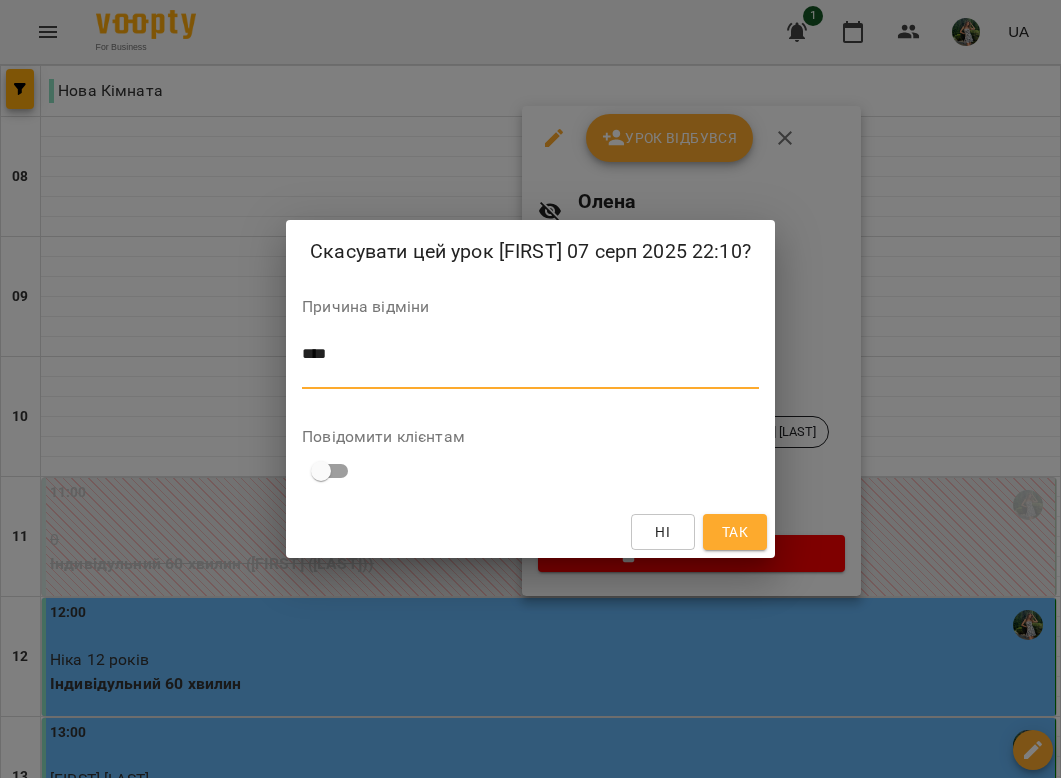 type on "***" 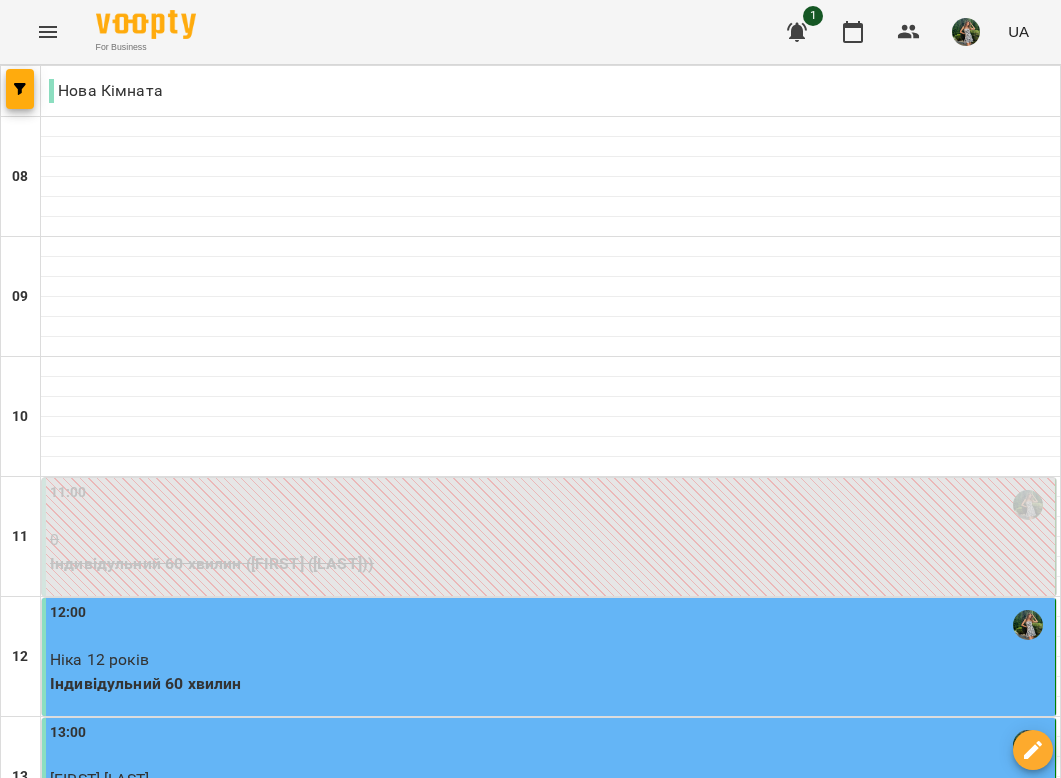 click on "08 серп" at bounding box center (752, 1962) 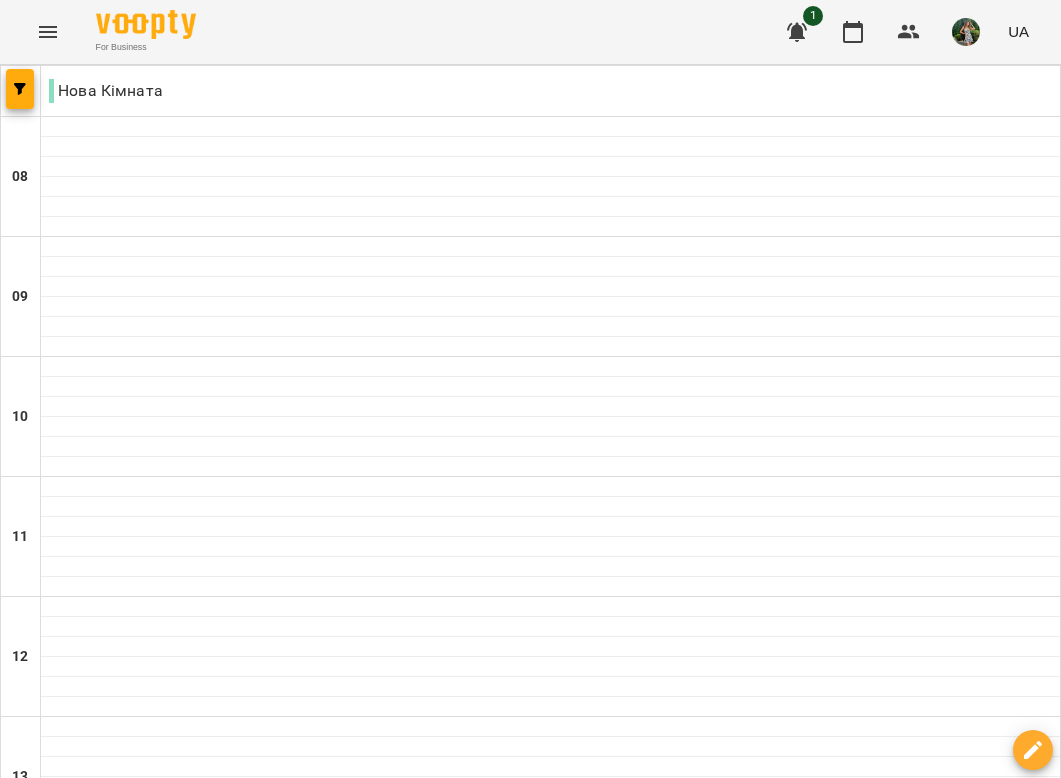 scroll, scrollTop: 1272, scrollLeft: 0, axis: vertical 